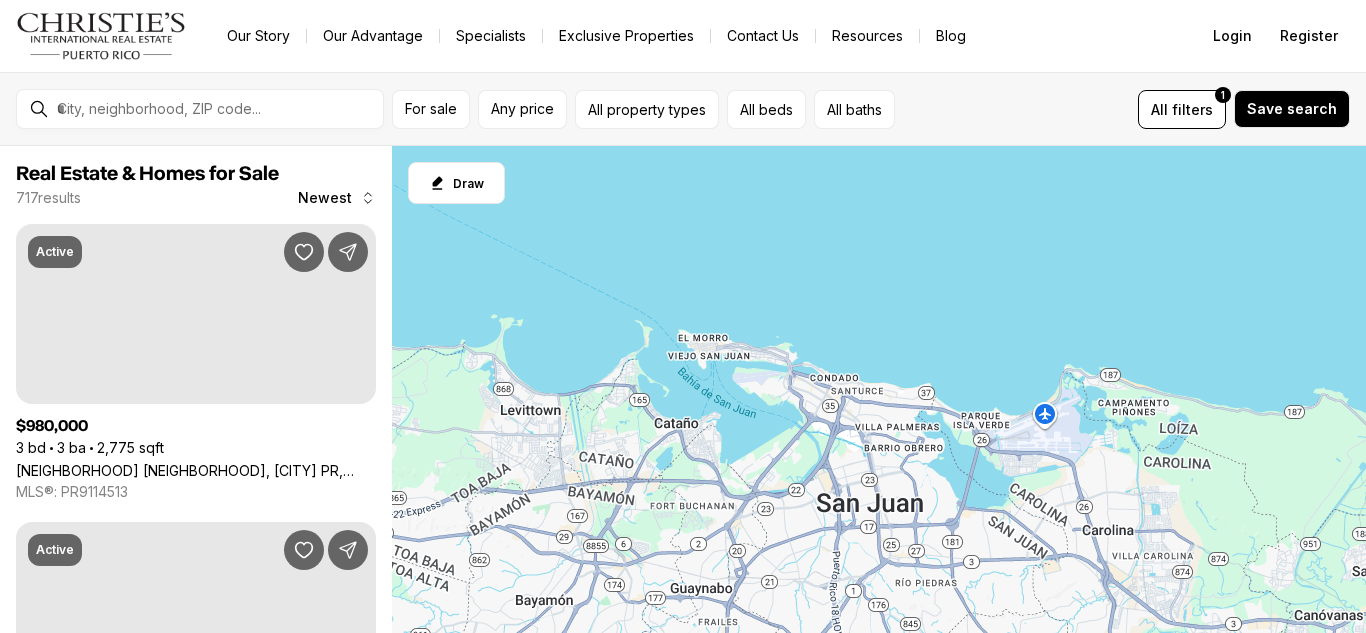 scroll, scrollTop: 0, scrollLeft: 0, axis: both 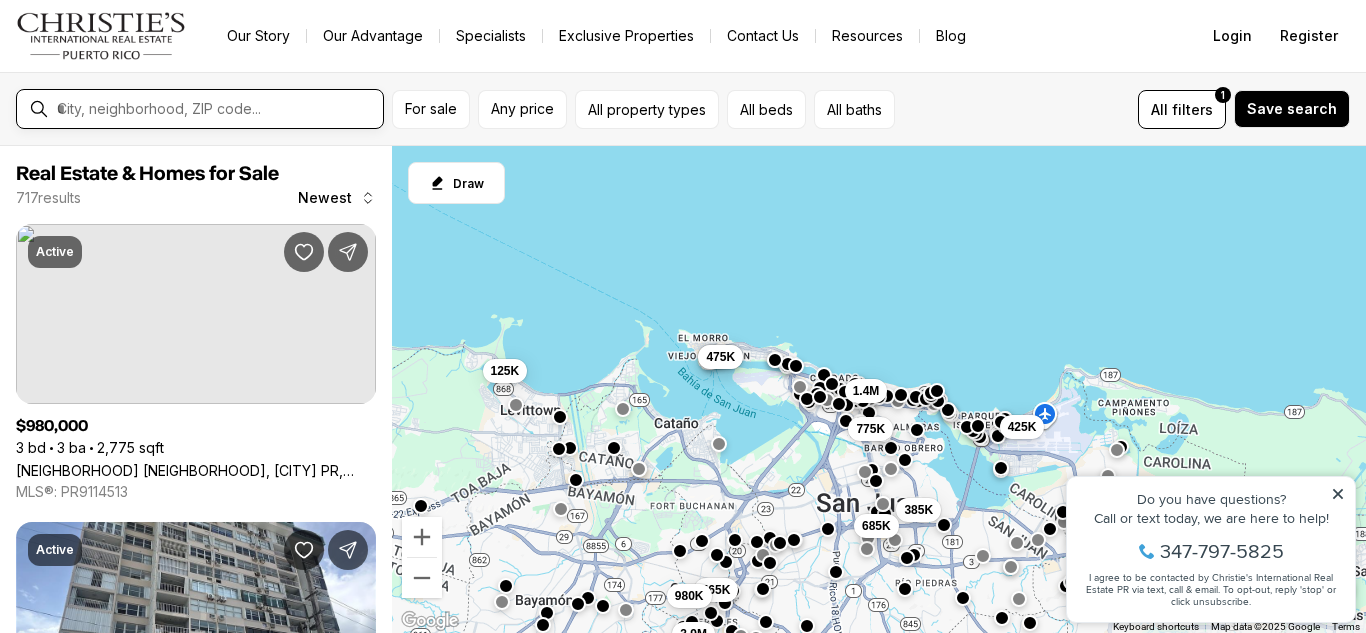 click at bounding box center (216, 109) 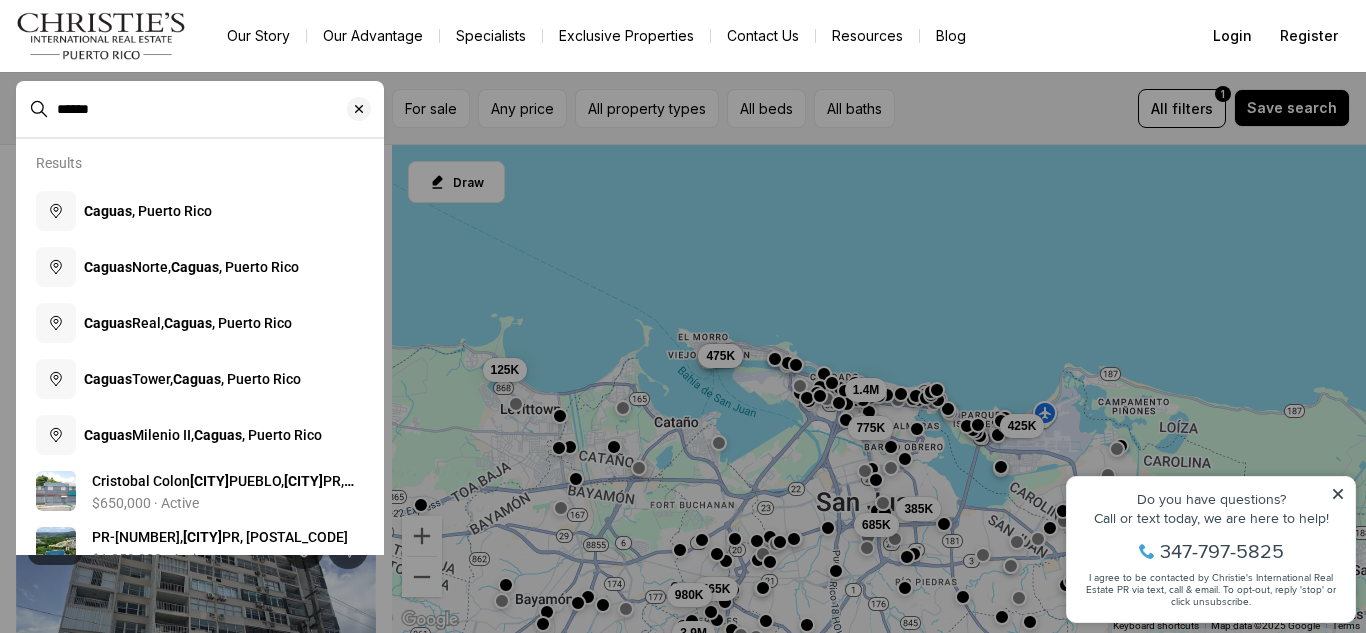 type on "******" 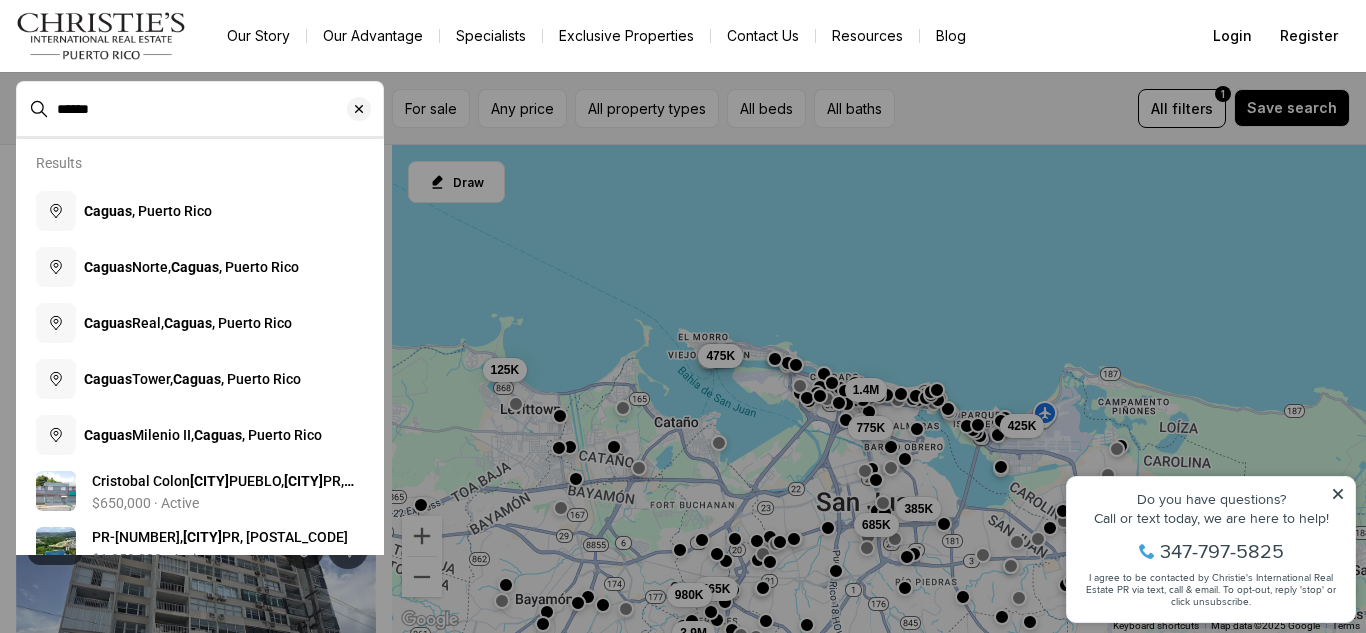 click on "[CITY], [STATE]" at bounding box center [200, 211] 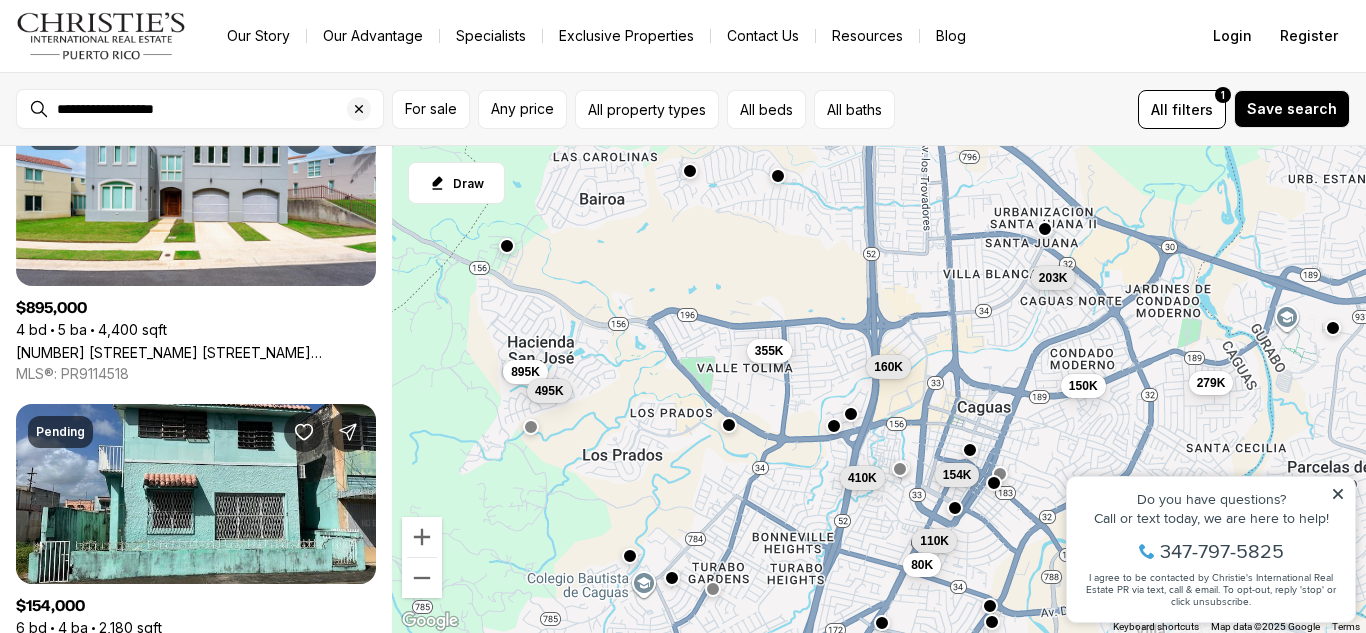 scroll, scrollTop: 177, scrollLeft: 0, axis: vertical 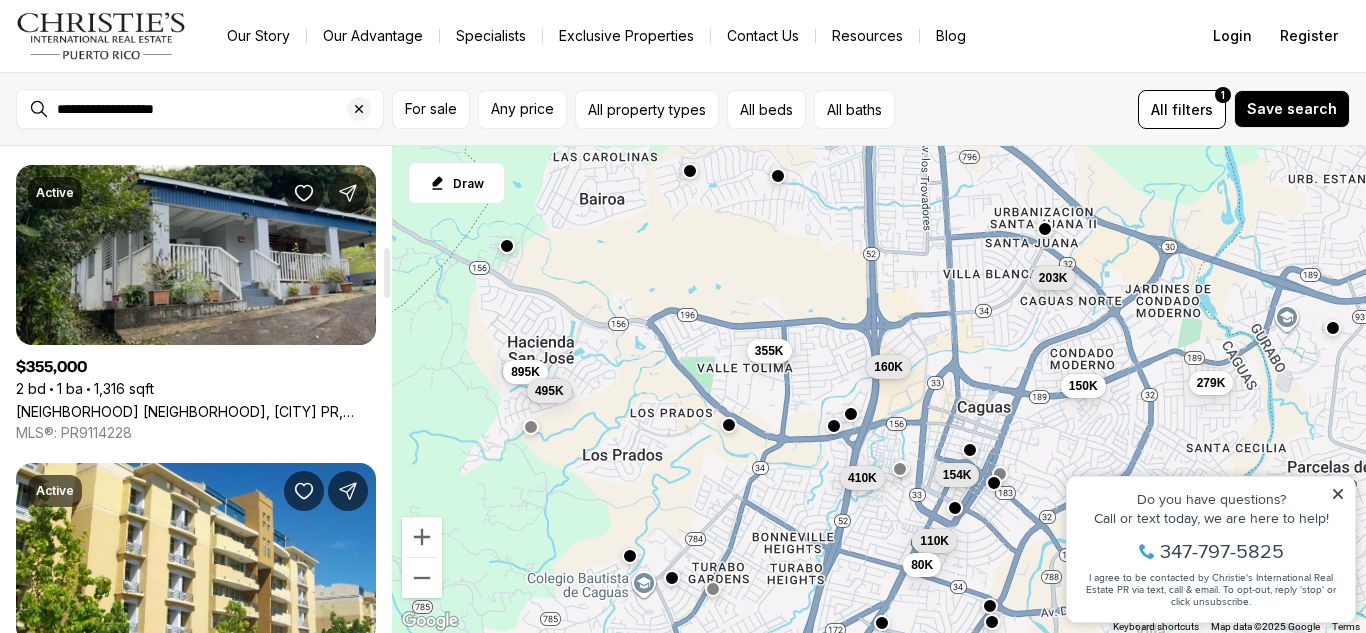 drag, startPoint x: 385, startPoint y: 165, endPoint x: 405, endPoint y: 273, distance: 109.83624 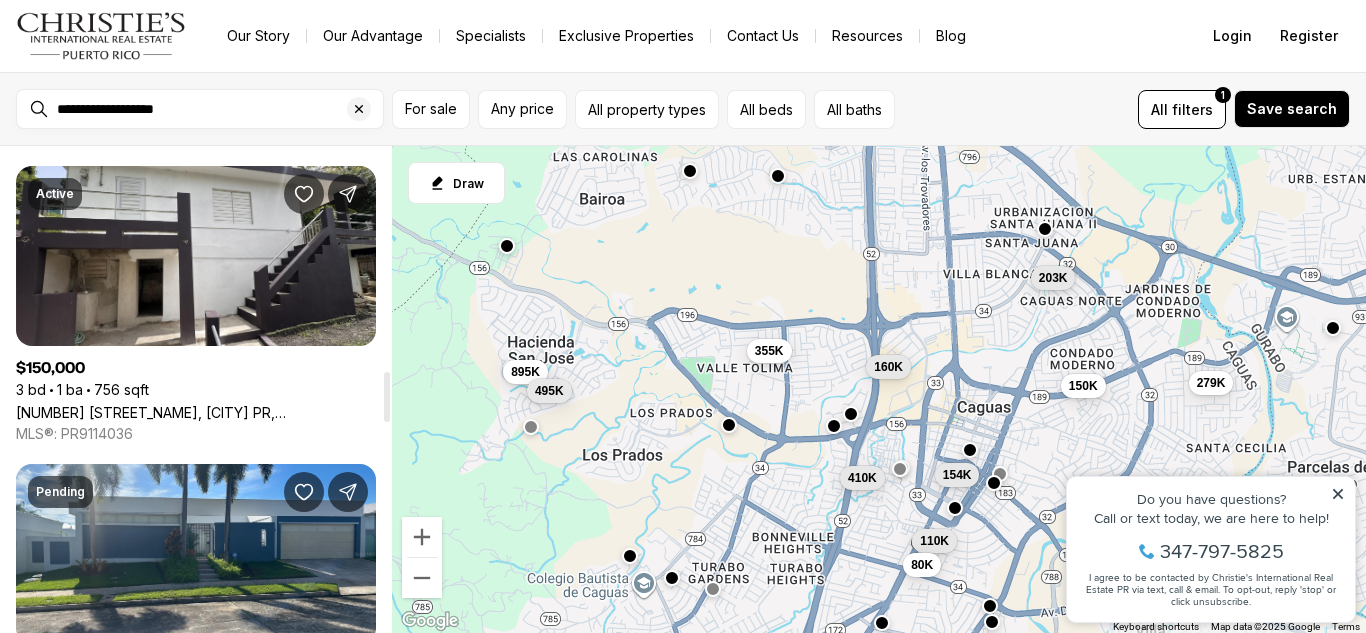 scroll, scrollTop: 2197, scrollLeft: 0, axis: vertical 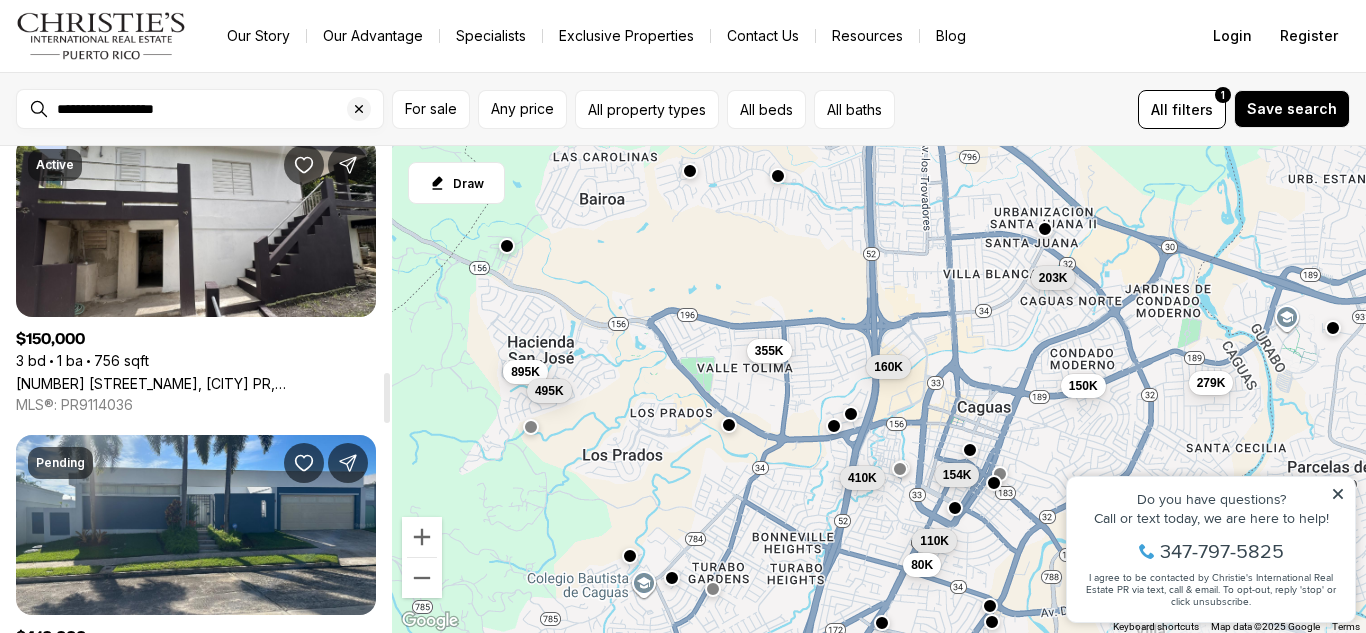 drag, startPoint x: 386, startPoint y: 271, endPoint x: 397, endPoint y: 396, distance: 125.48307 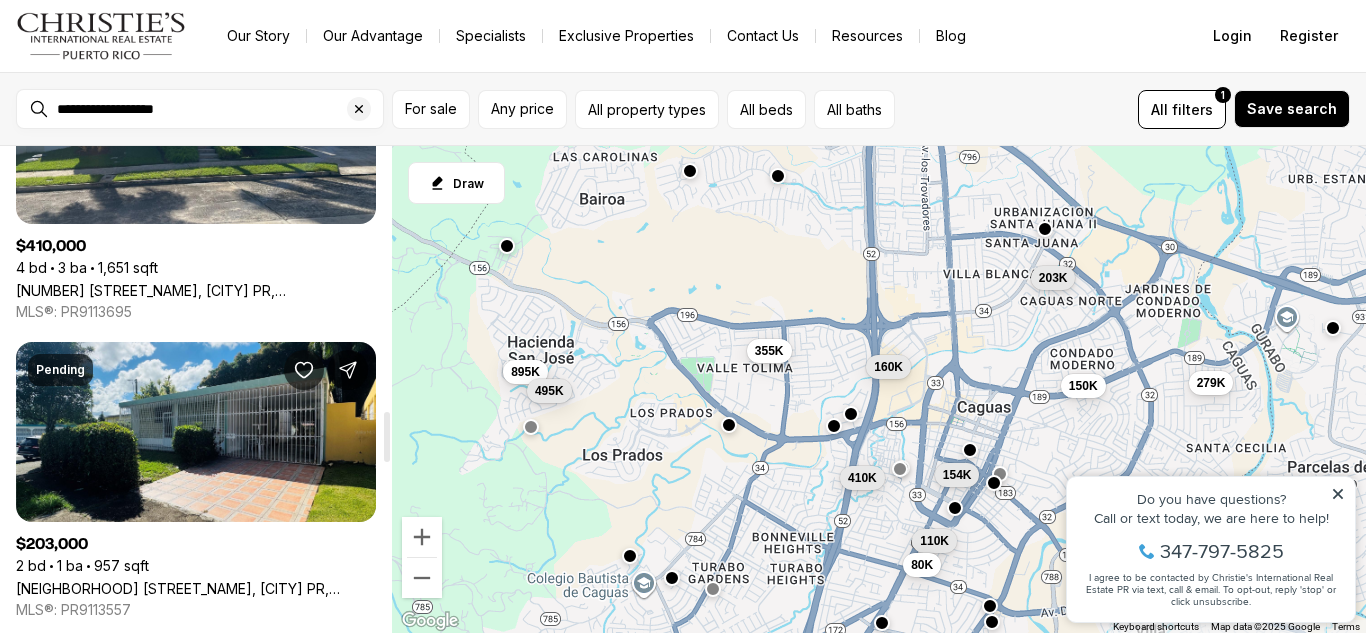 scroll, scrollTop: 2607, scrollLeft: 0, axis: vertical 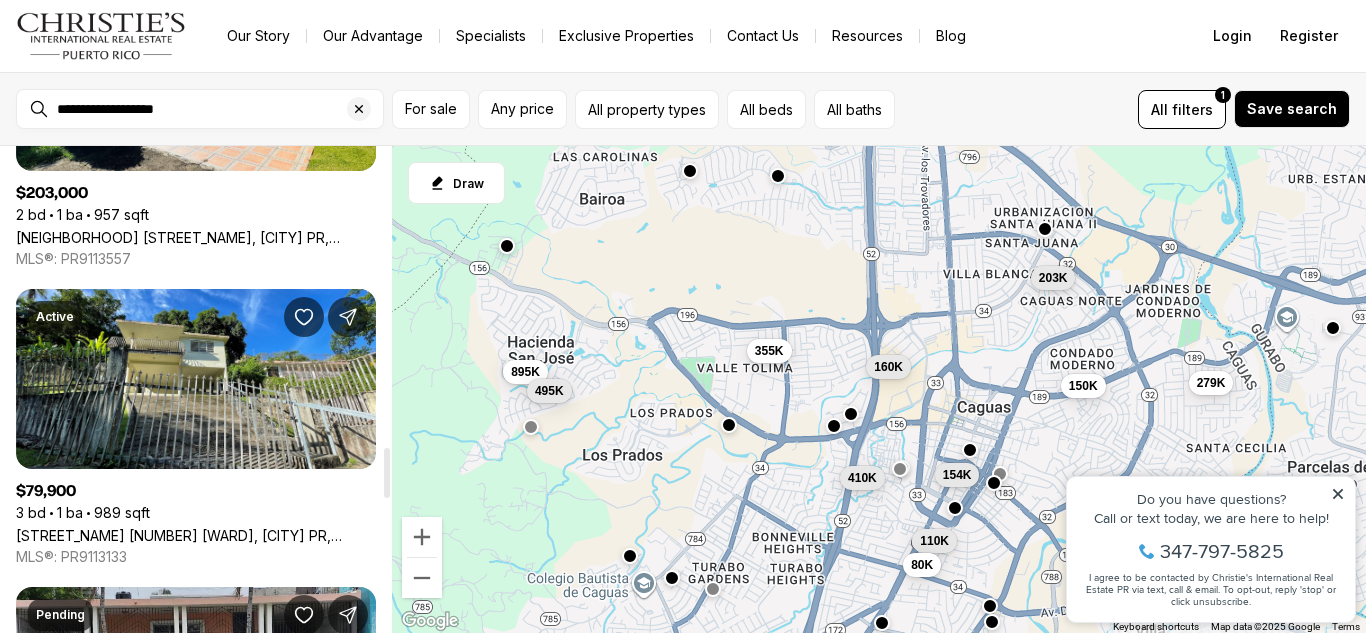 drag, startPoint x: 386, startPoint y: 393, endPoint x: 393, endPoint y: 470, distance: 77.31753 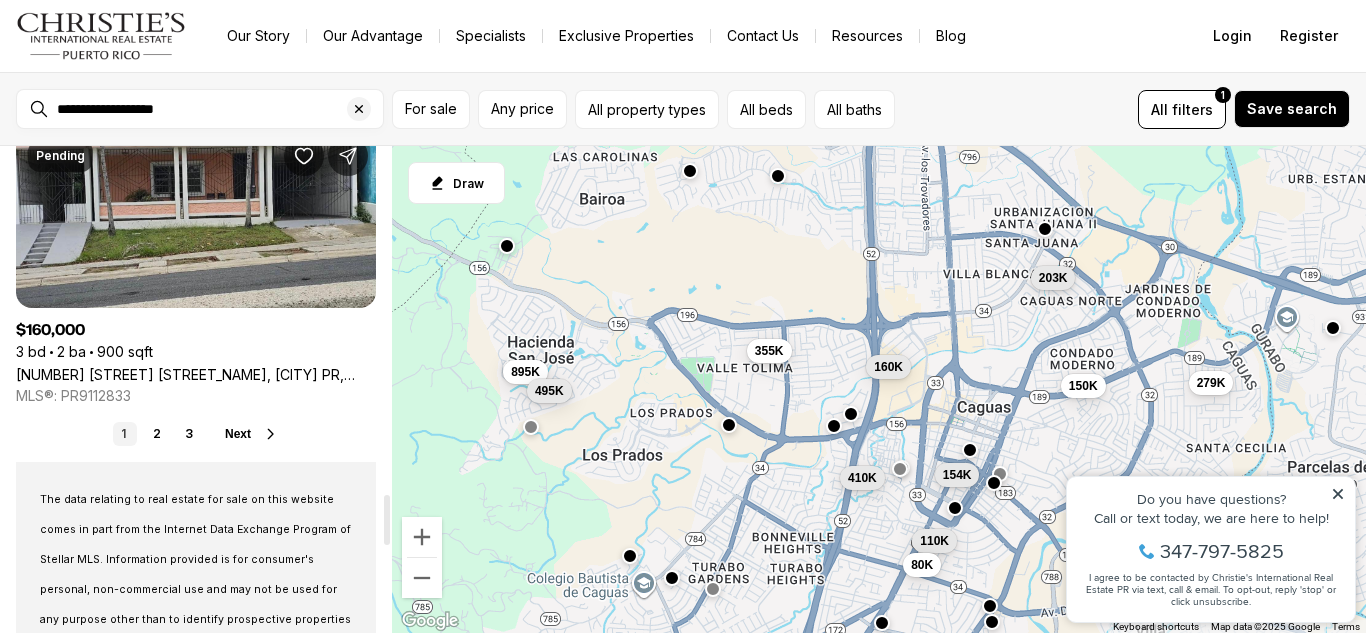 scroll, scrollTop: 3418, scrollLeft: 0, axis: vertical 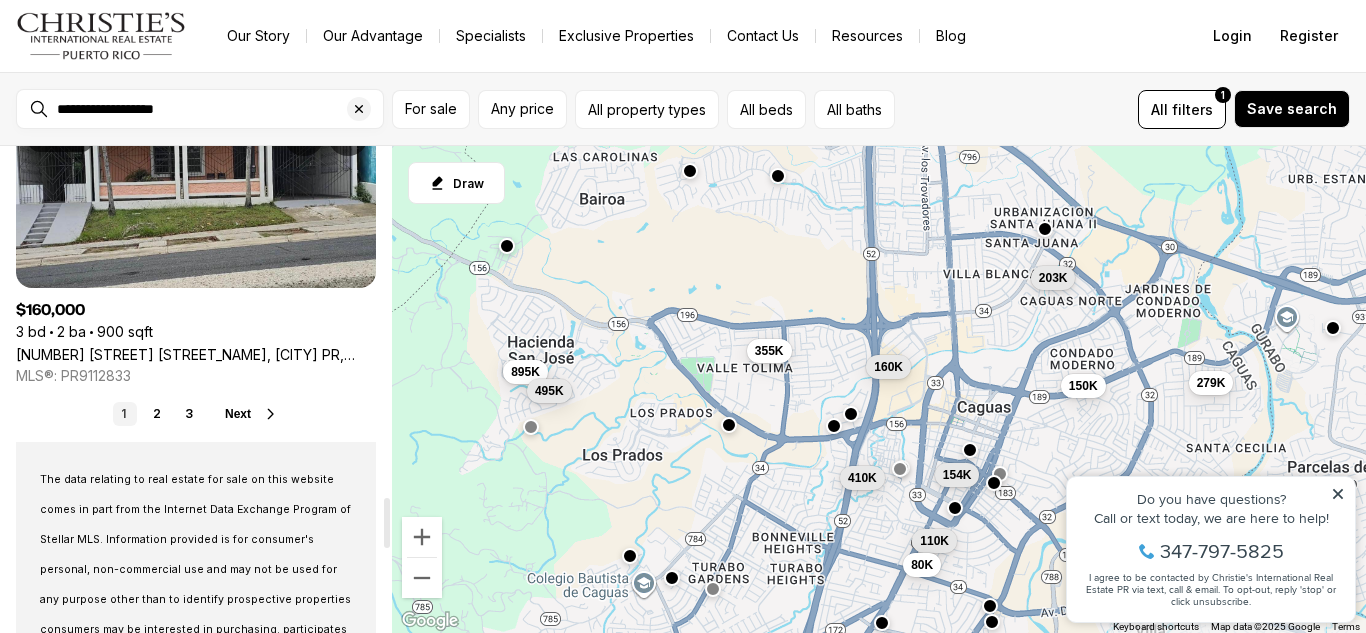 drag, startPoint x: 385, startPoint y: 468, endPoint x: 394, endPoint y: 516, distance: 48.83646 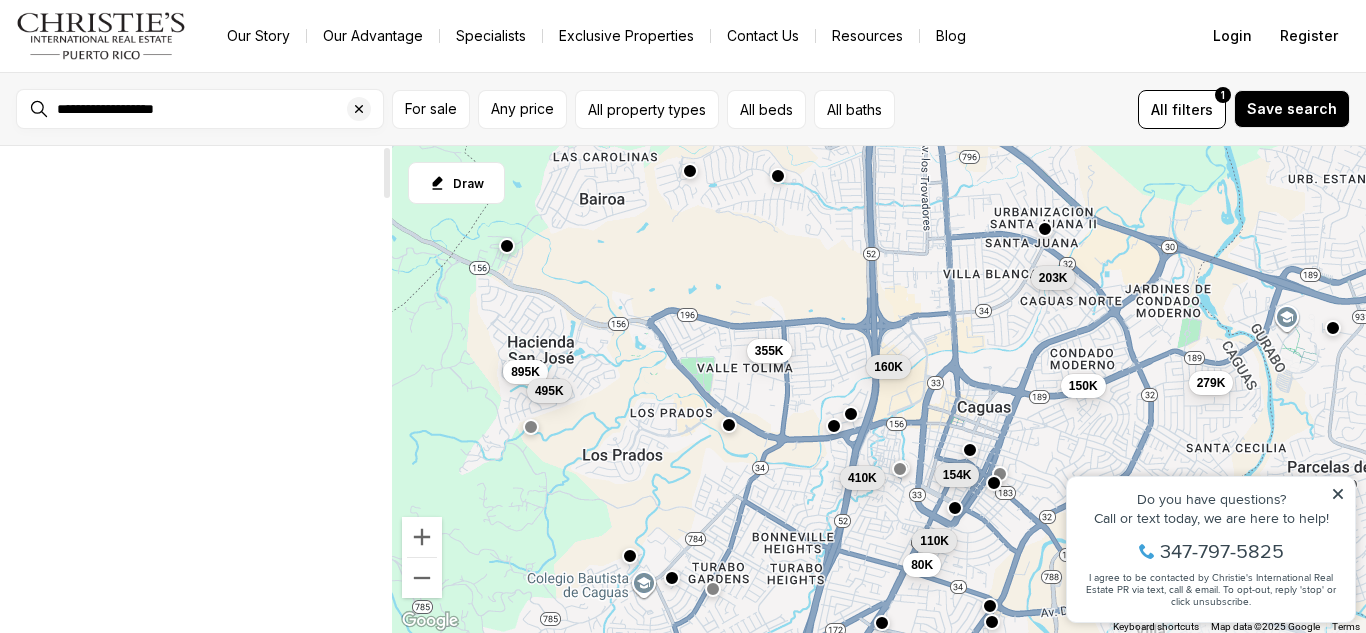 scroll, scrollTop: 0, scrollLeft: 0, axis: both 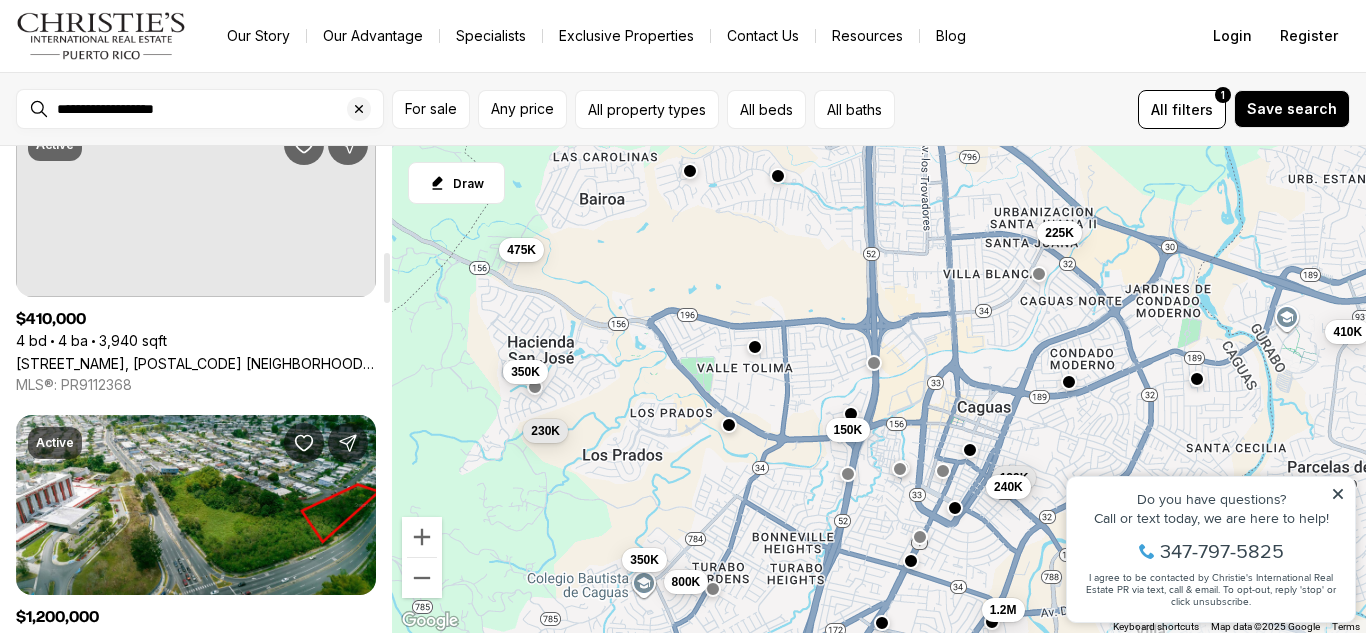 drag, startPoint x: 387, startPoint y: 190, endPoint x: 396, endPoint y: 295, distance: 105.38501 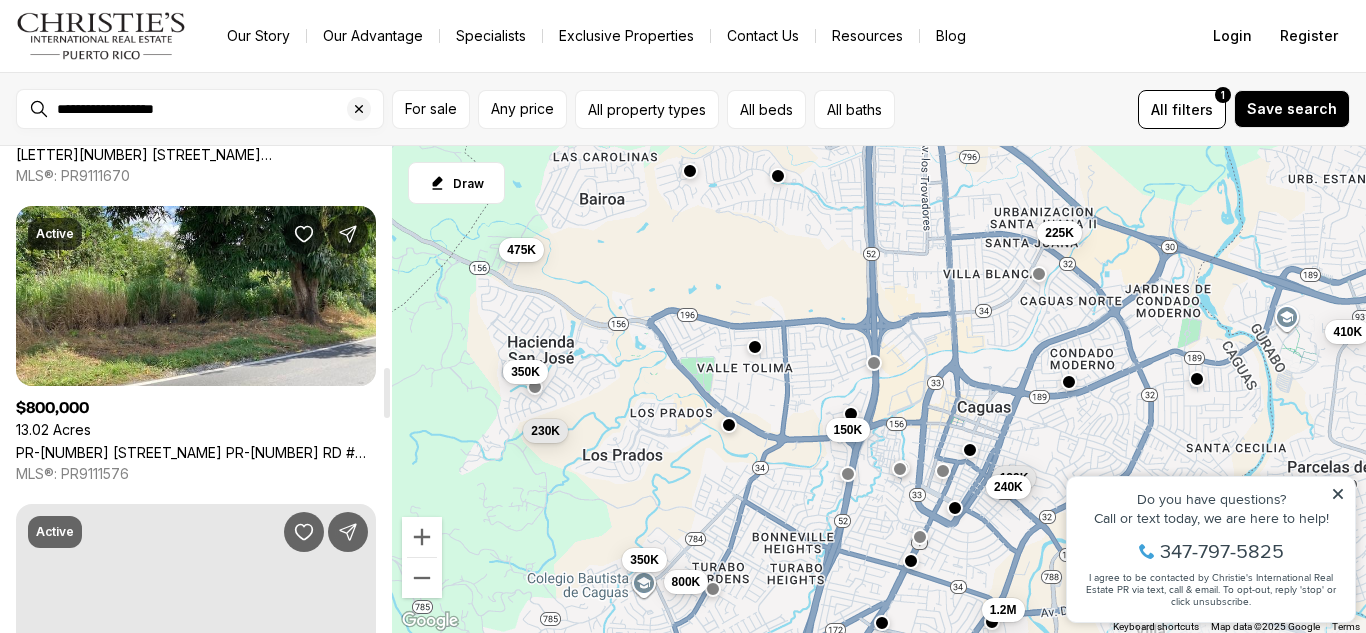 scroll, scrollTop: 2148, scrollLeft: 0, axis: vertical 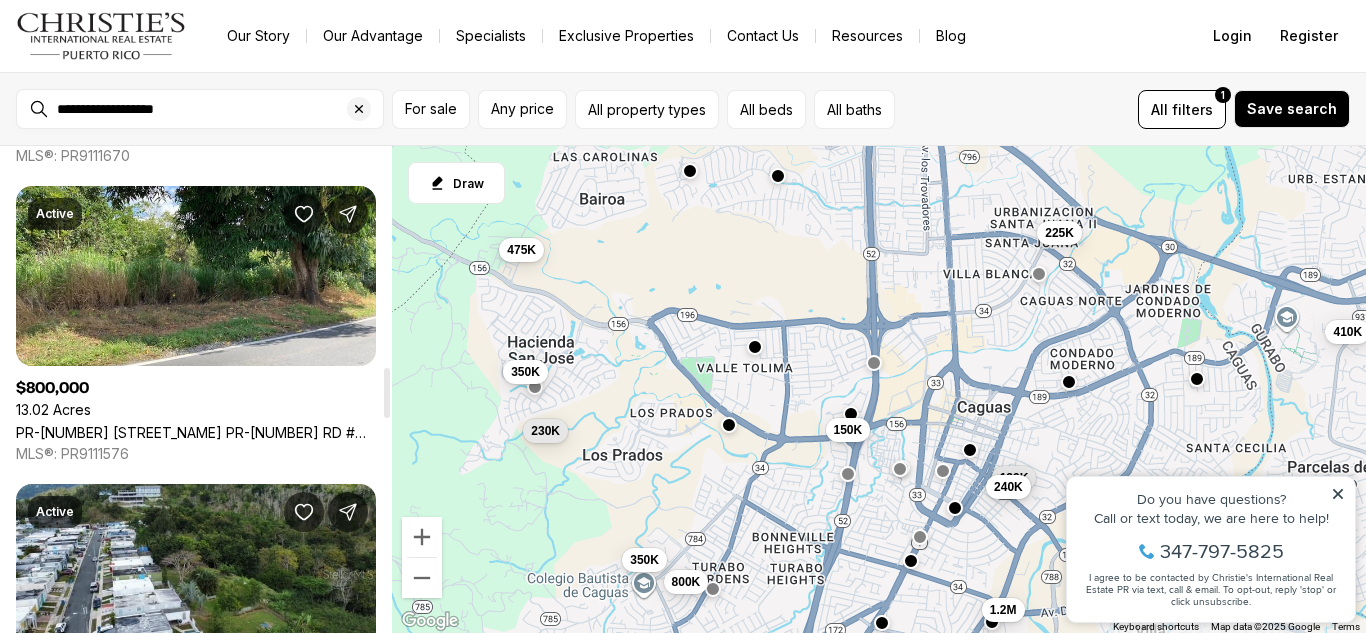 drag, startPoint x: 382, startPoint y: 288, endPoint x: 385, endPoint y: 403, distance: 115.03912 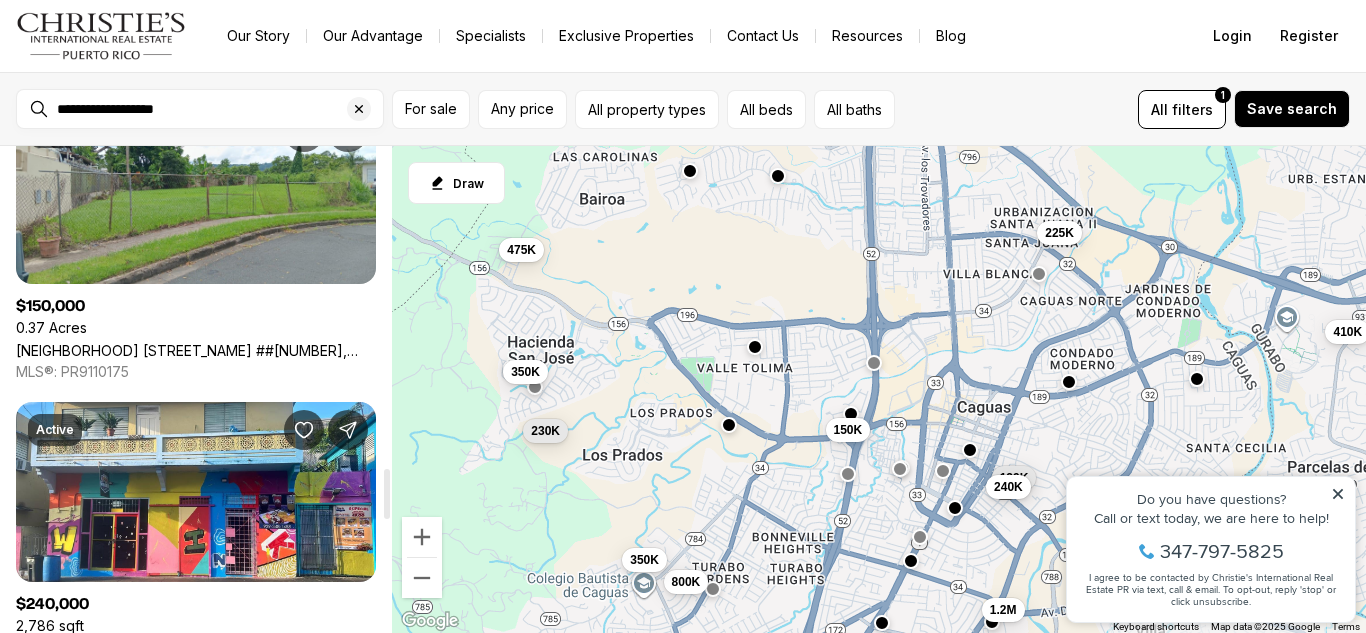 scroll, scrollTop: 3134, scrollLeft: 0, axis: vertical 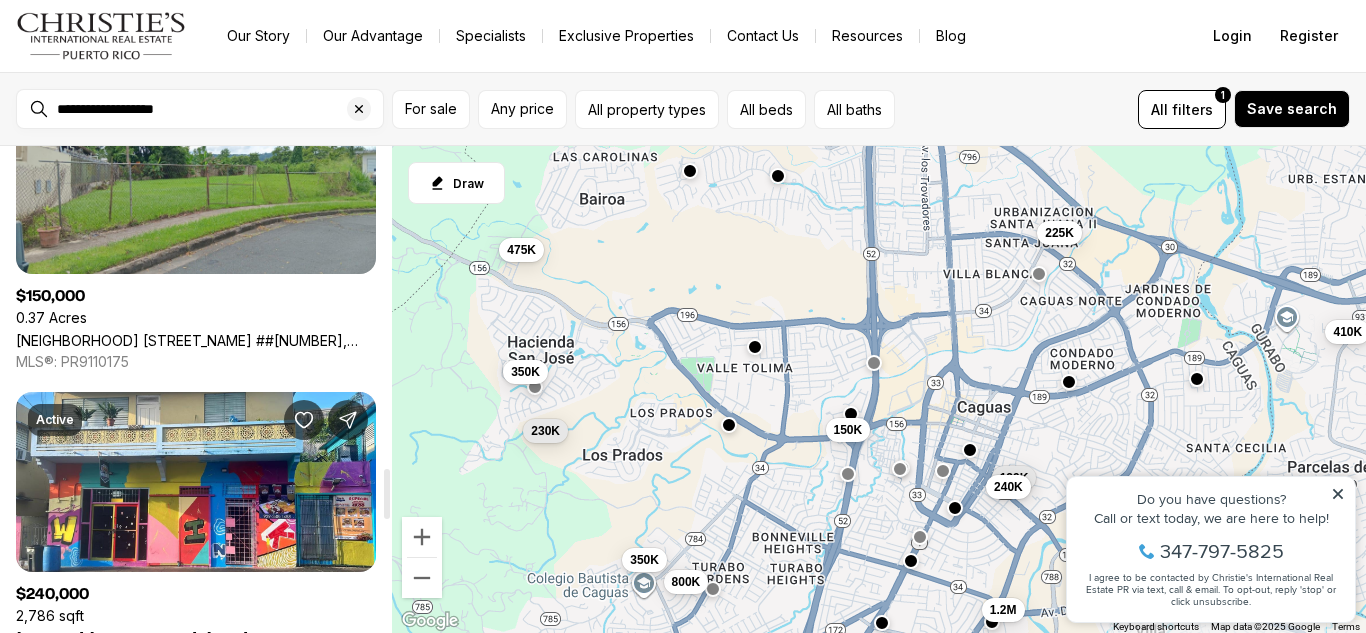 drag, startPoint x: 385, startPoint y: 395, endPoint x: 389, endPoint y: 496, distance: 101.07918 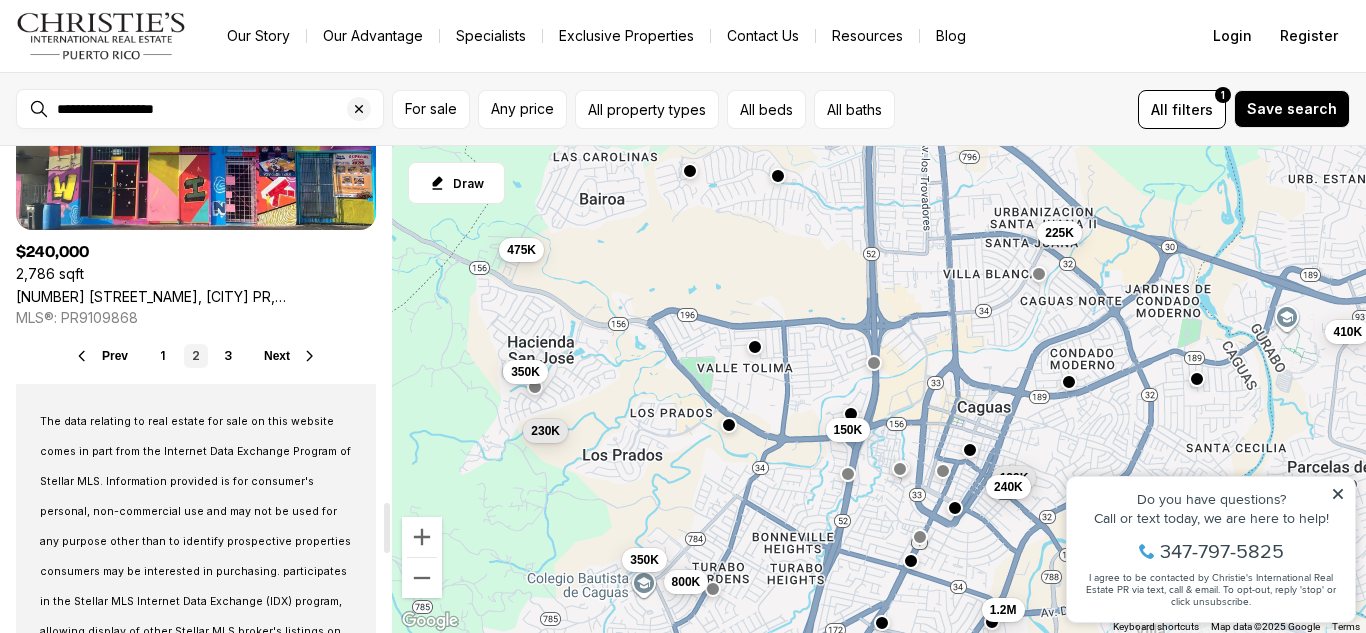scroll, scrollTop: 3495, scrollLeft: 0, axis: vertical 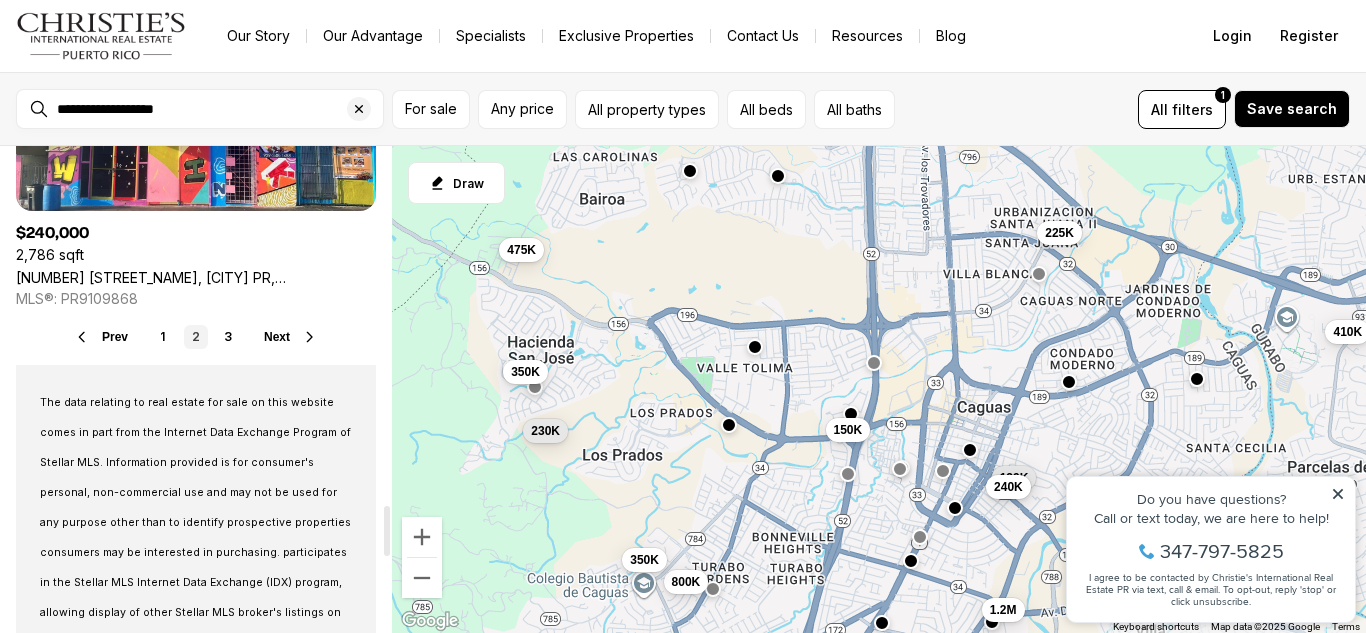 drag, startPoint x: 386, startPoint y: 486, endPoint x: 389, endPoint y: 523, distance: 37.12142 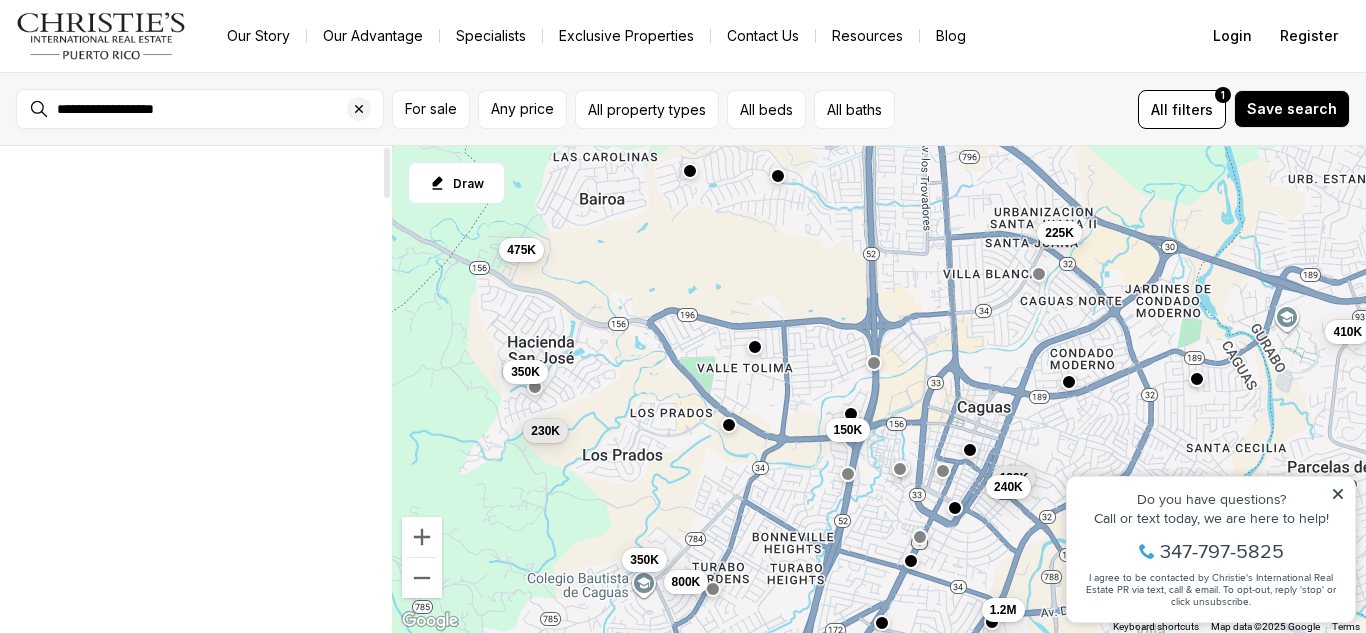 scroll, scrollTop: 0, scrollLeft: 0, axis: both 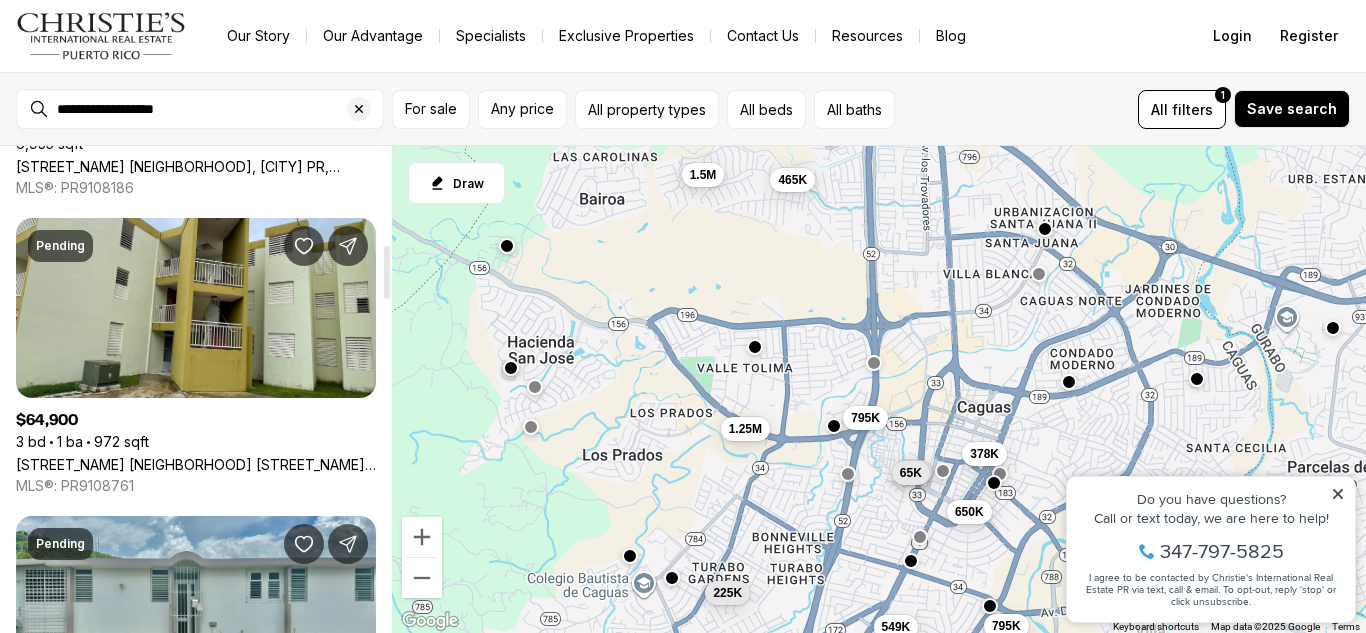 drag, startPoint x: 389, startPoint y: 188, endPoint x: 392, endPoint y: 290, distance: 102.044106 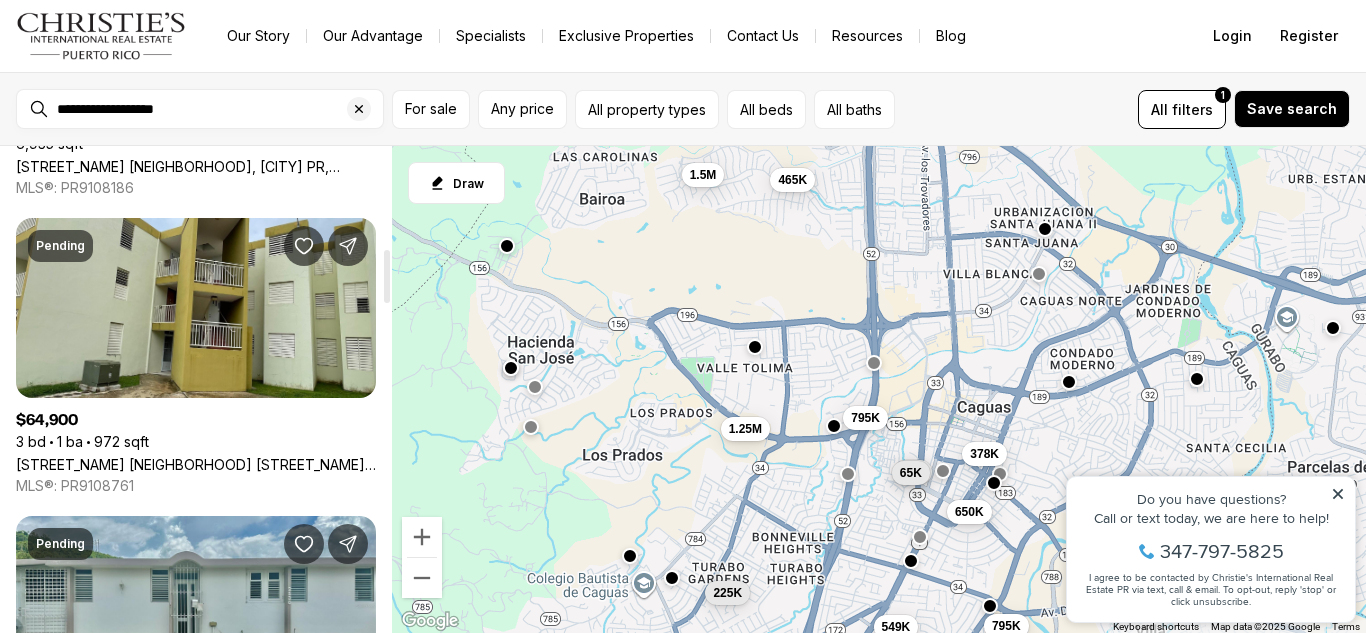 scroll, scrollTop: 933, scrollLeft: 0, axis: vertical 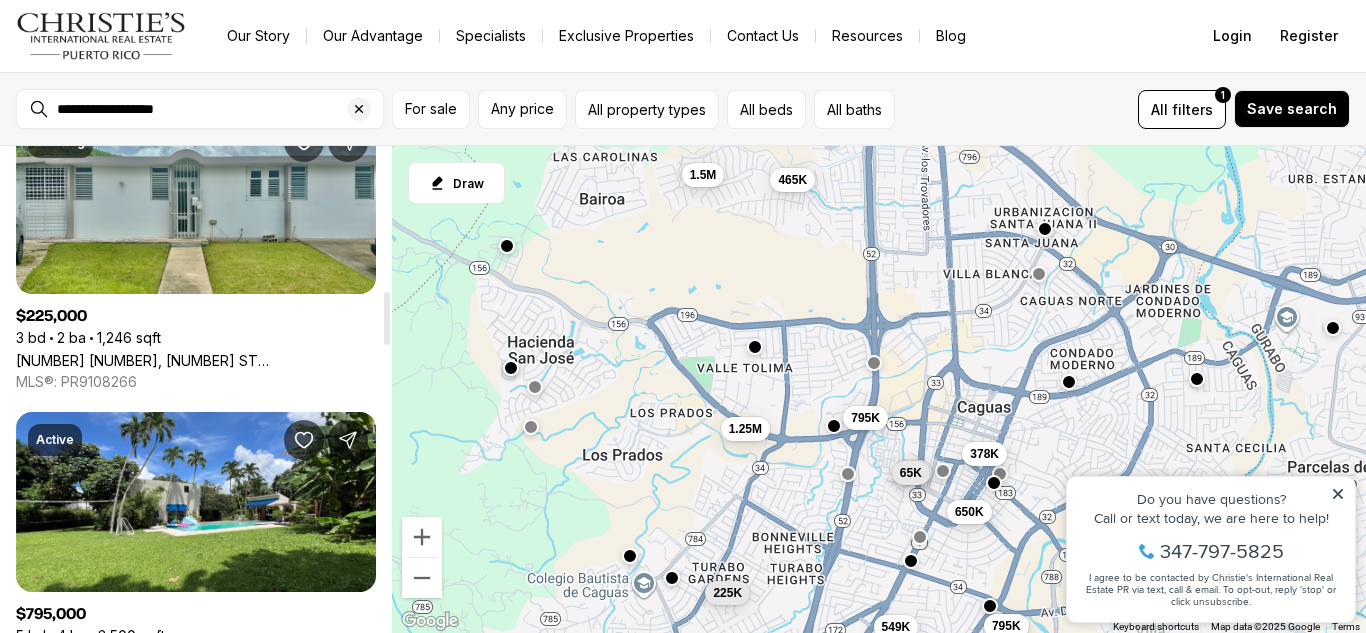 drag, startPoint x: 387, startPoint y: 285, endPoint x: 388, endPoint y: 328, distance: 43.011627 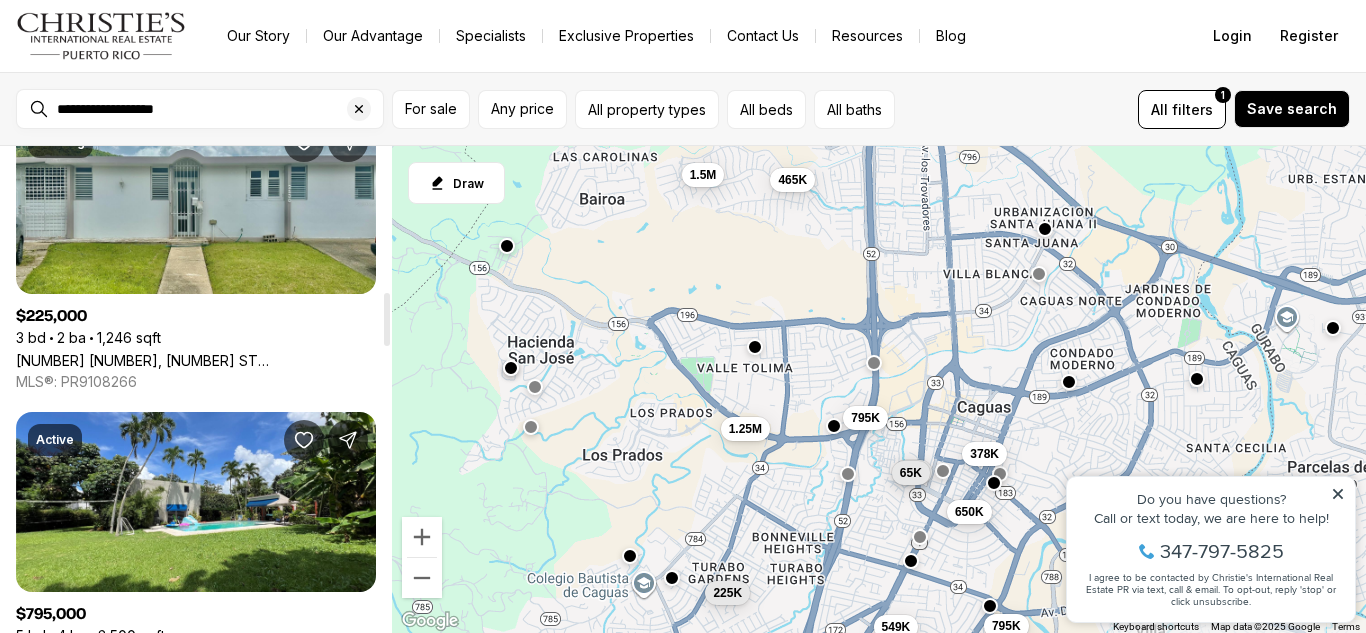 click on "[NUMBER] [NUMBER], [NUMBER] ST [NEIGHBORHOOD], [CITY] PR, [POSTAL_CODE]" at bounding box center [196, 360] 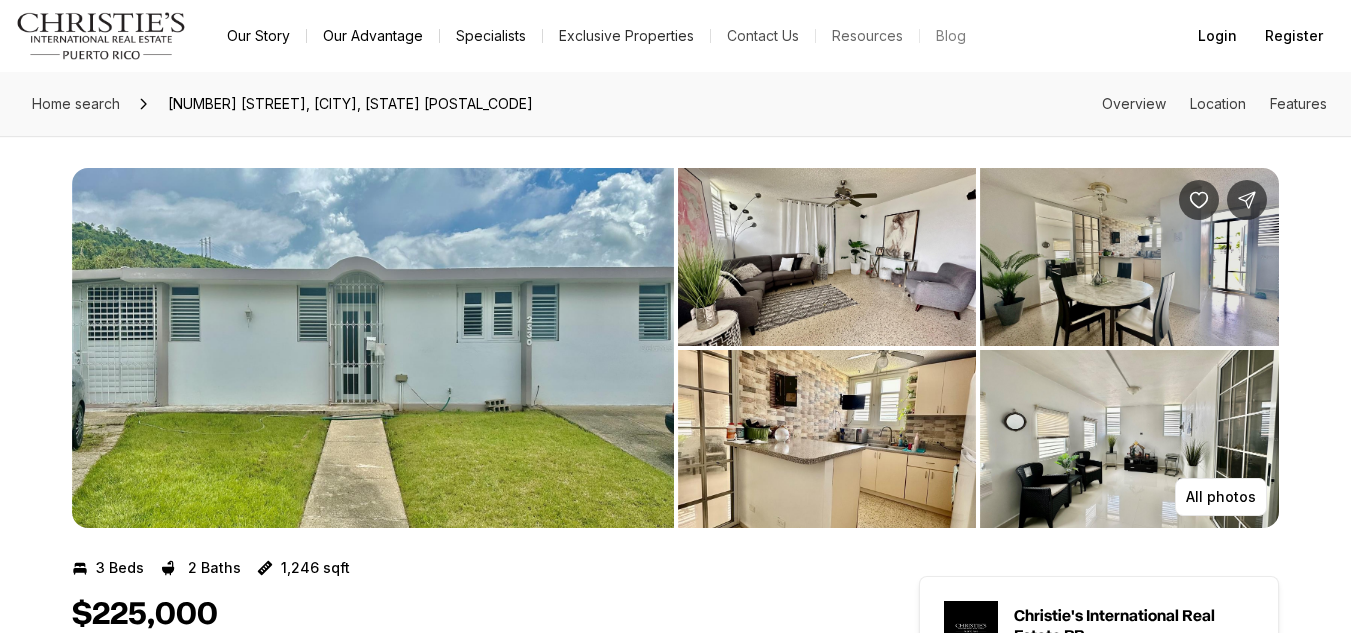 scroll, scrollTop: 0, scrollLeft: 0, axis: both 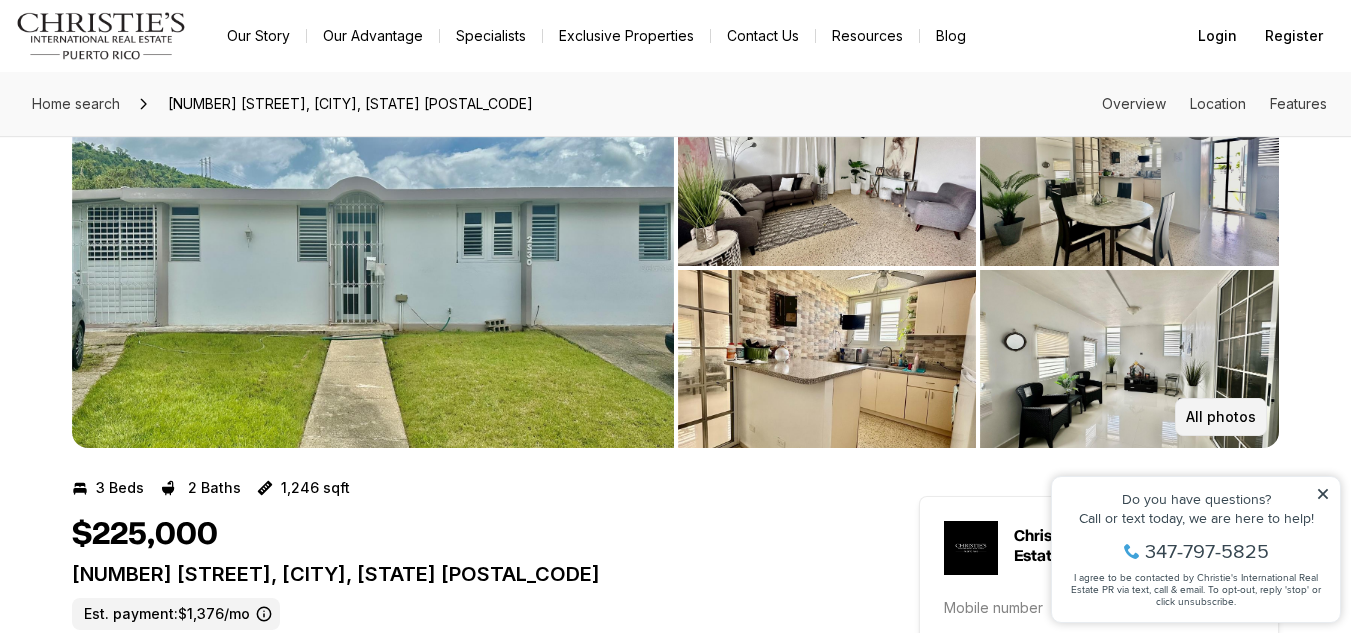 click on "All photos" at bounding box center (1221, 417) 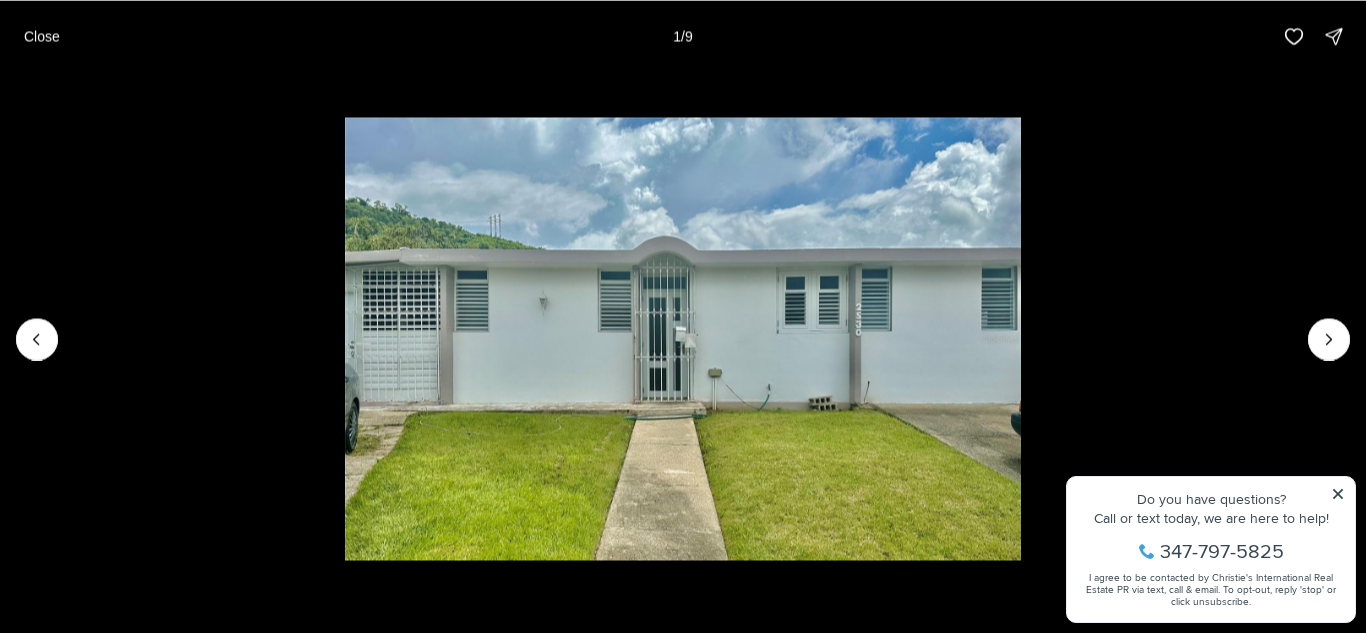 click at bounding box center [1329, 339] 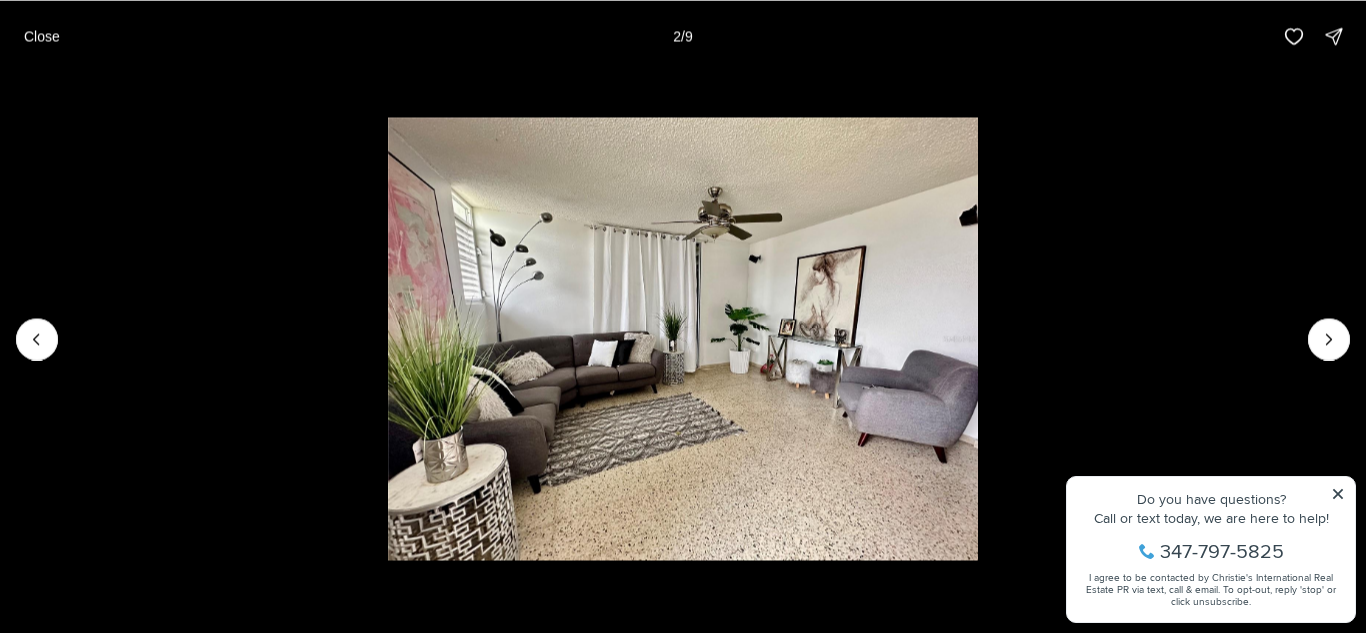 click at bounding box center [1329, 339] 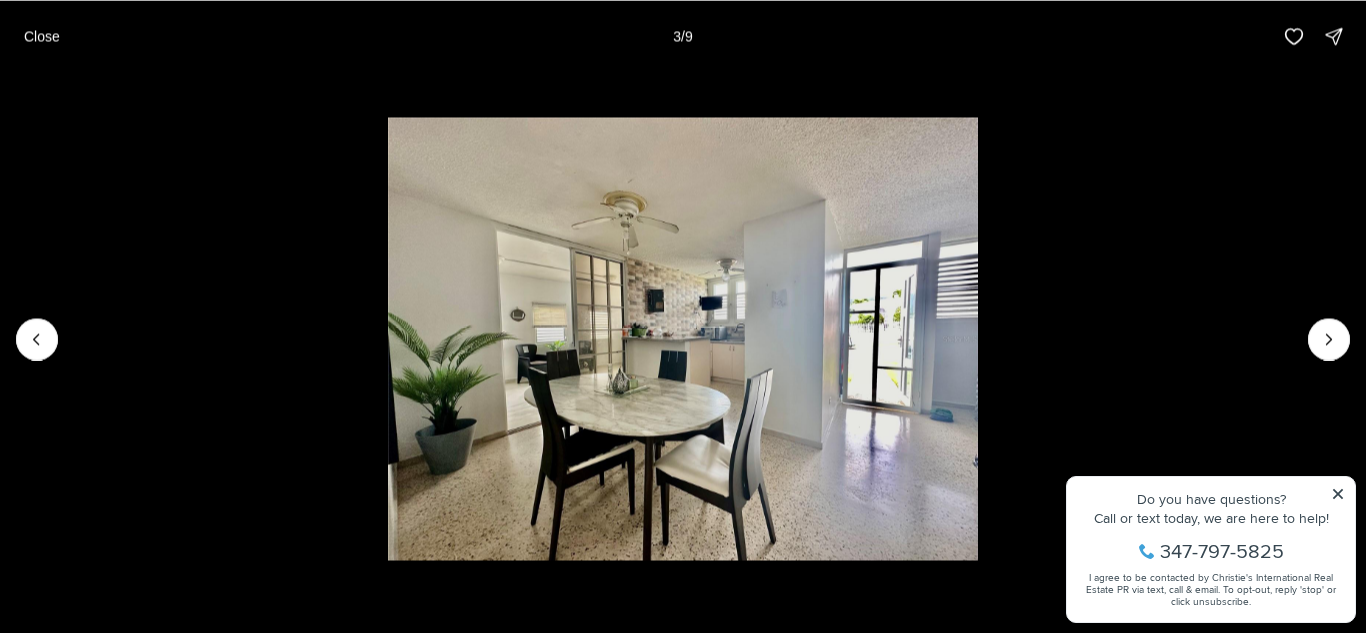 click at bounding box center [1329, 339] 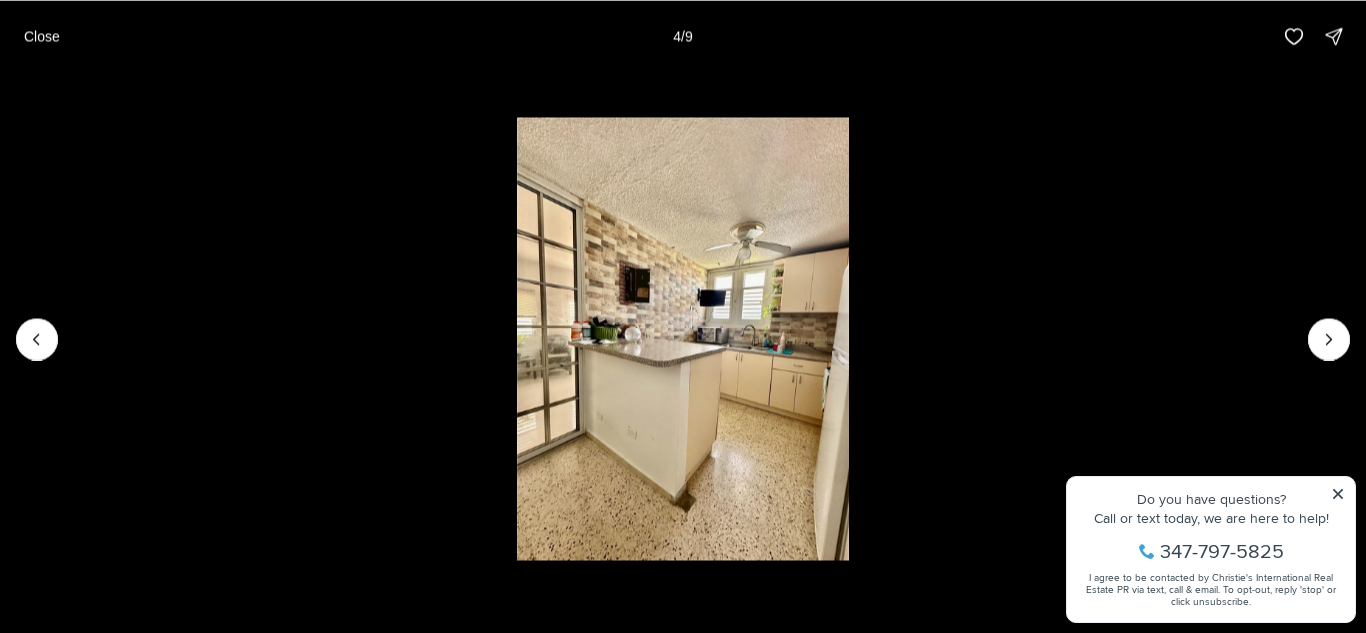 click at bounding box center (1329, 339) 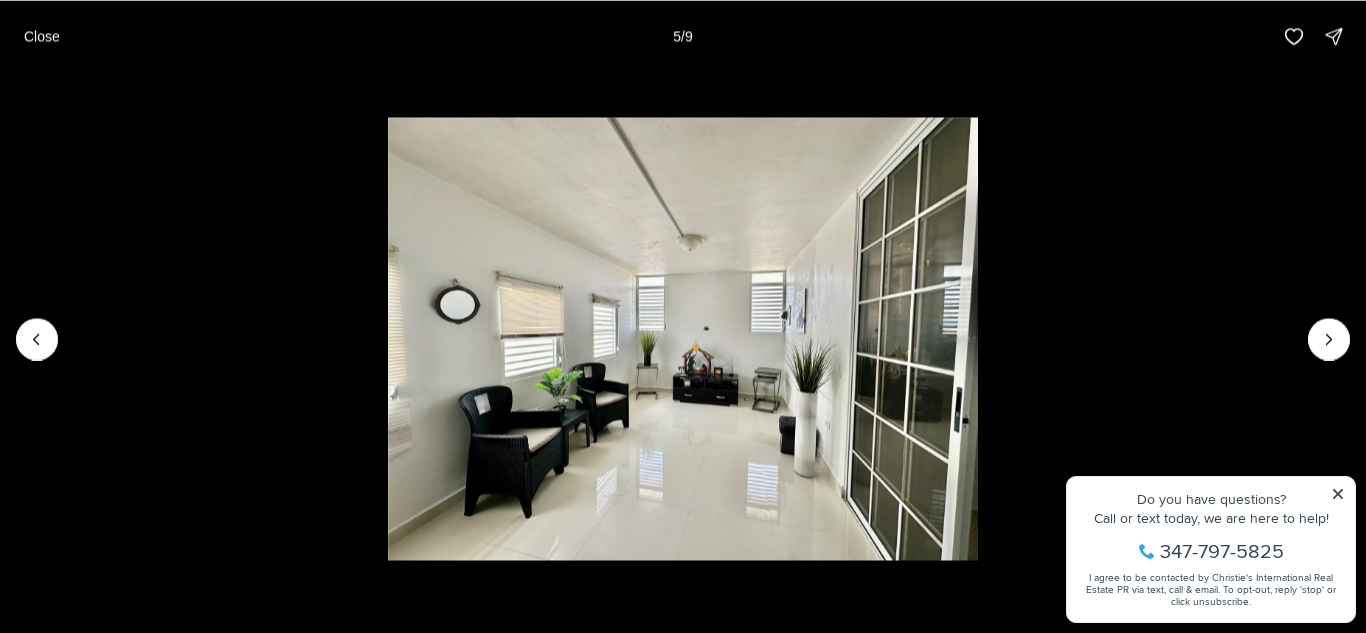 click at bounding box center [1329, 339] 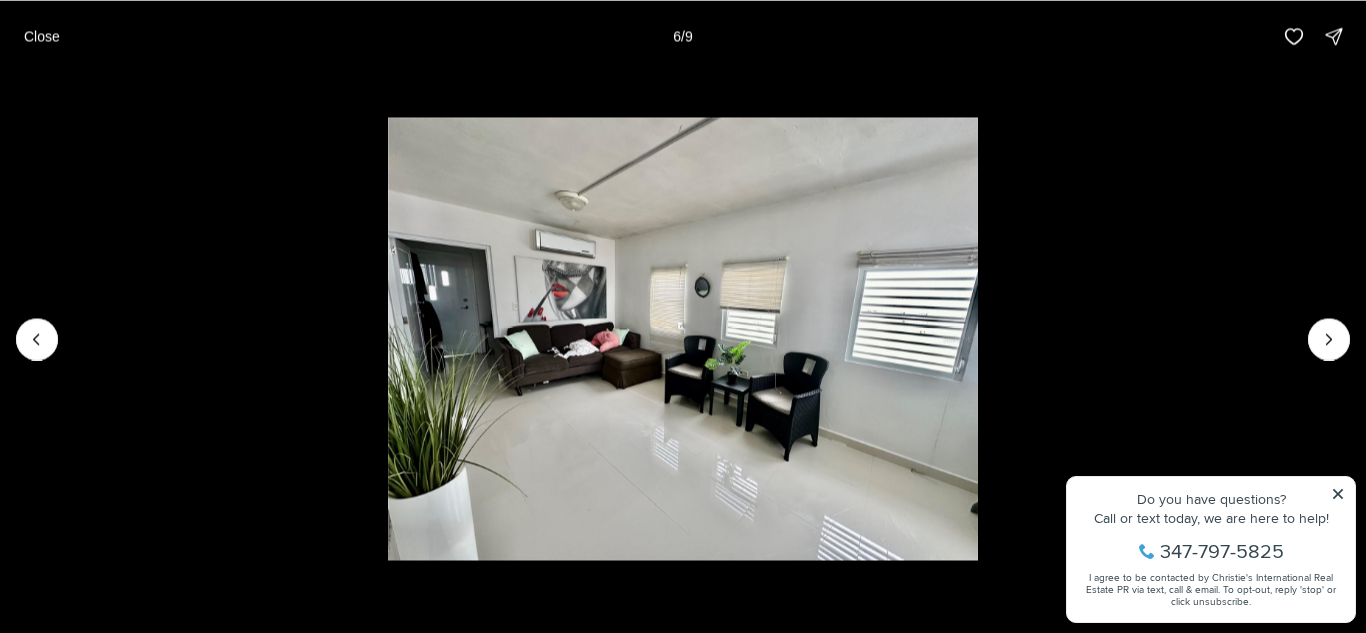 click at bounding box center (37, 339) 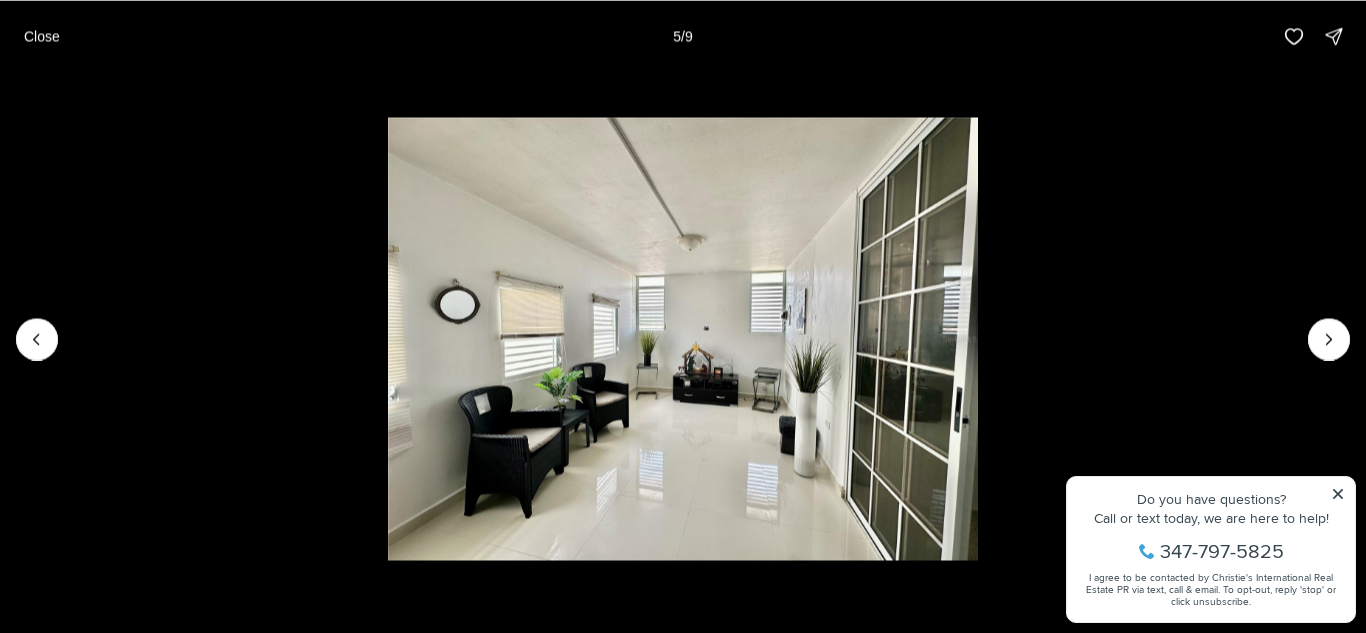 click at bounding box center [1329, 339] 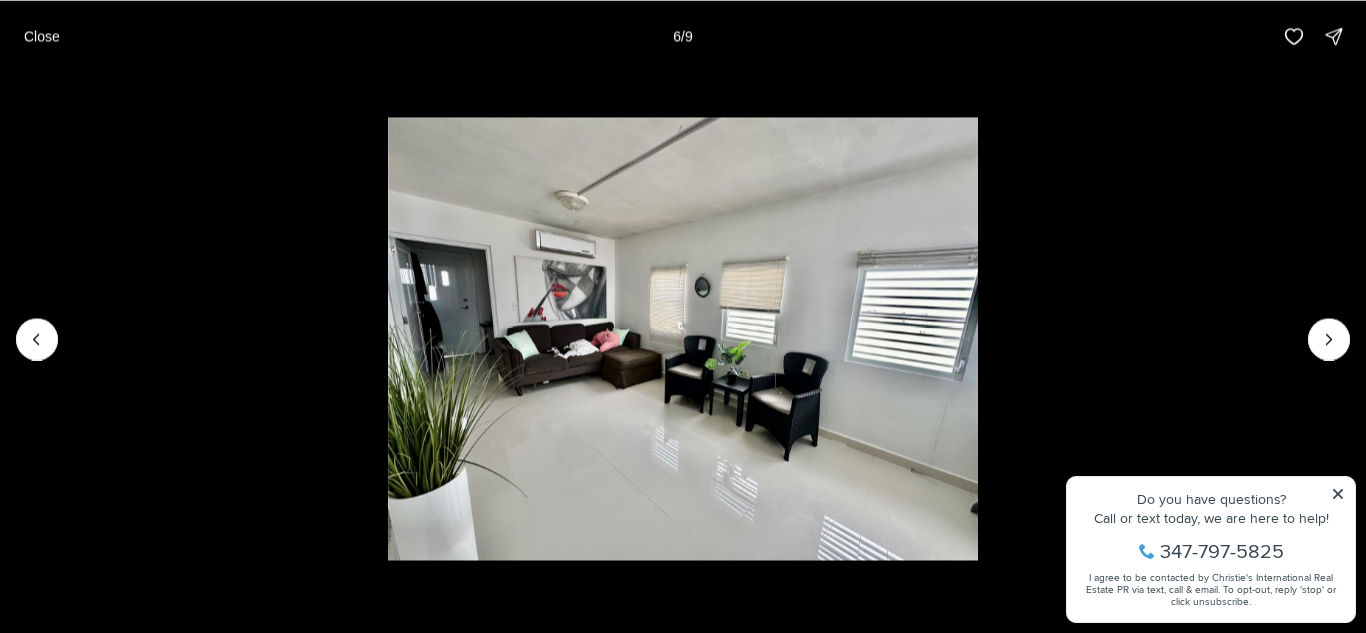 click at bounding box center (1329, 339) 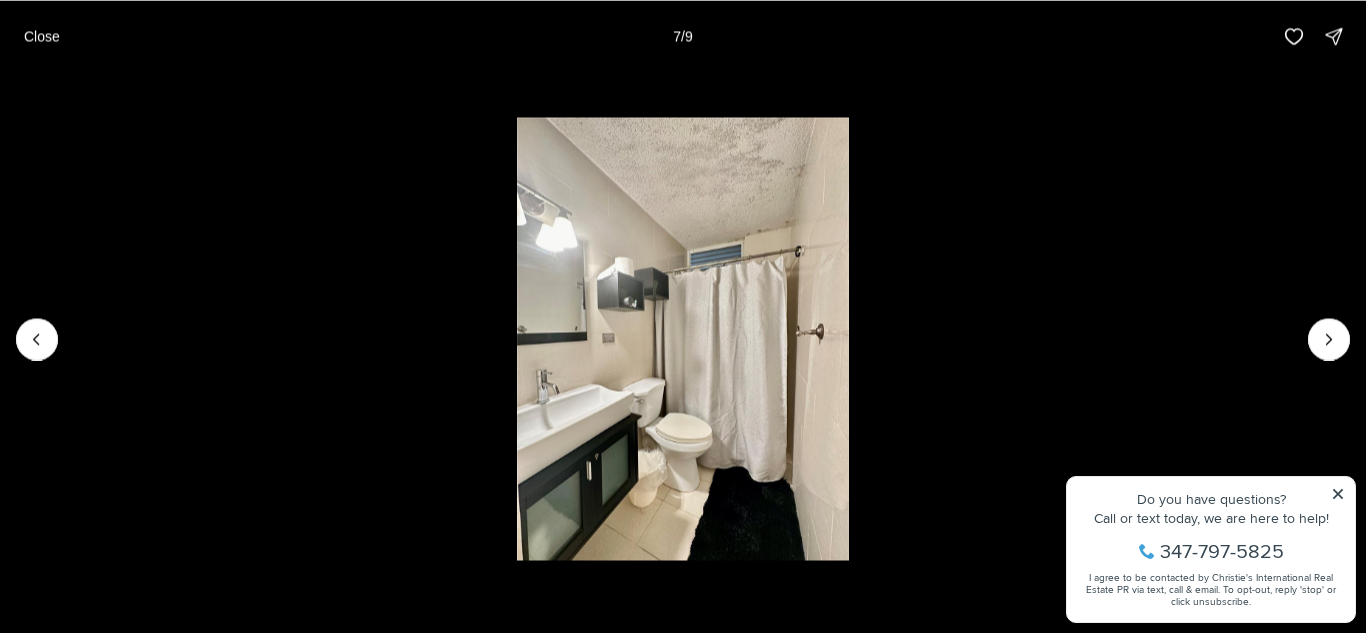 click at bounding box center [1329, 339] 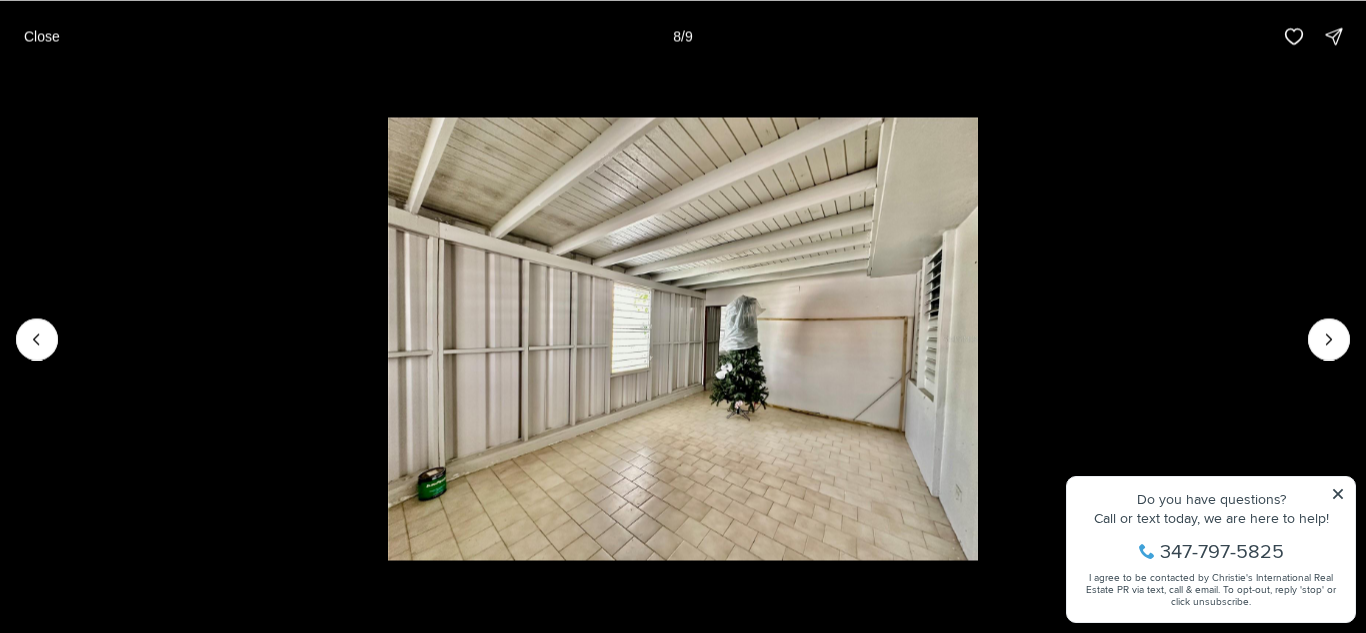 click at bounding box center (1329, 339) 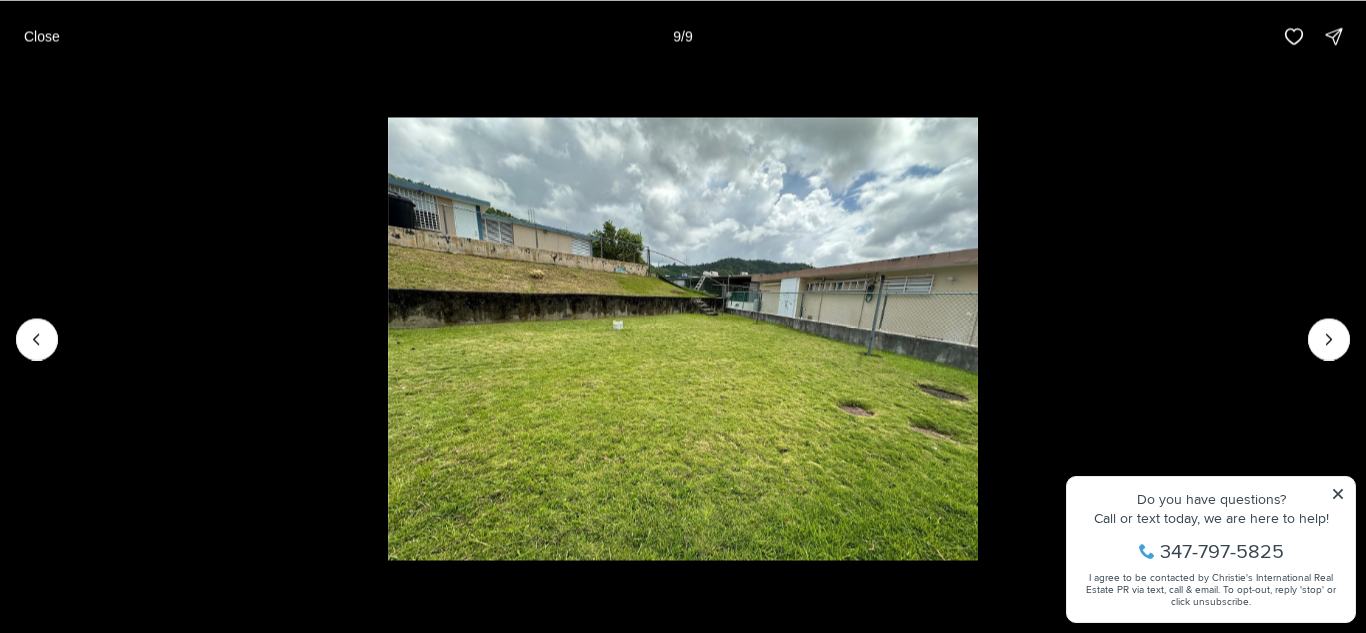 click at bounding box center [1329, 339] 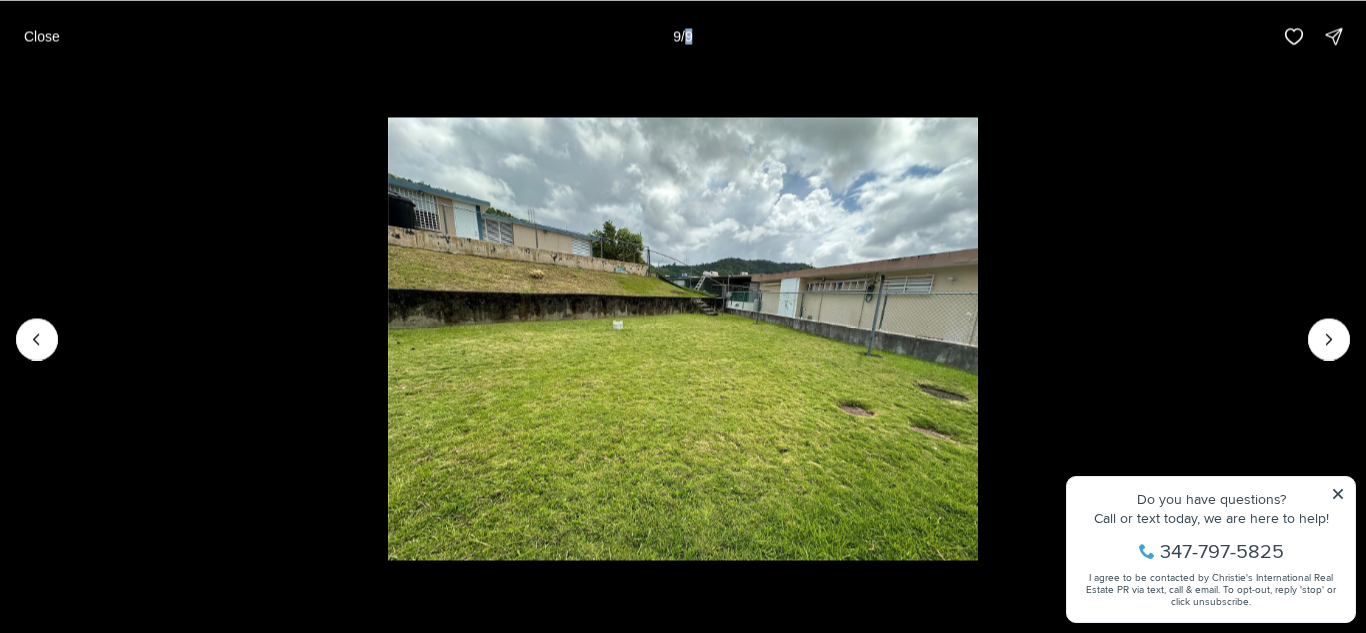 click at bounding box center [1329, 339] 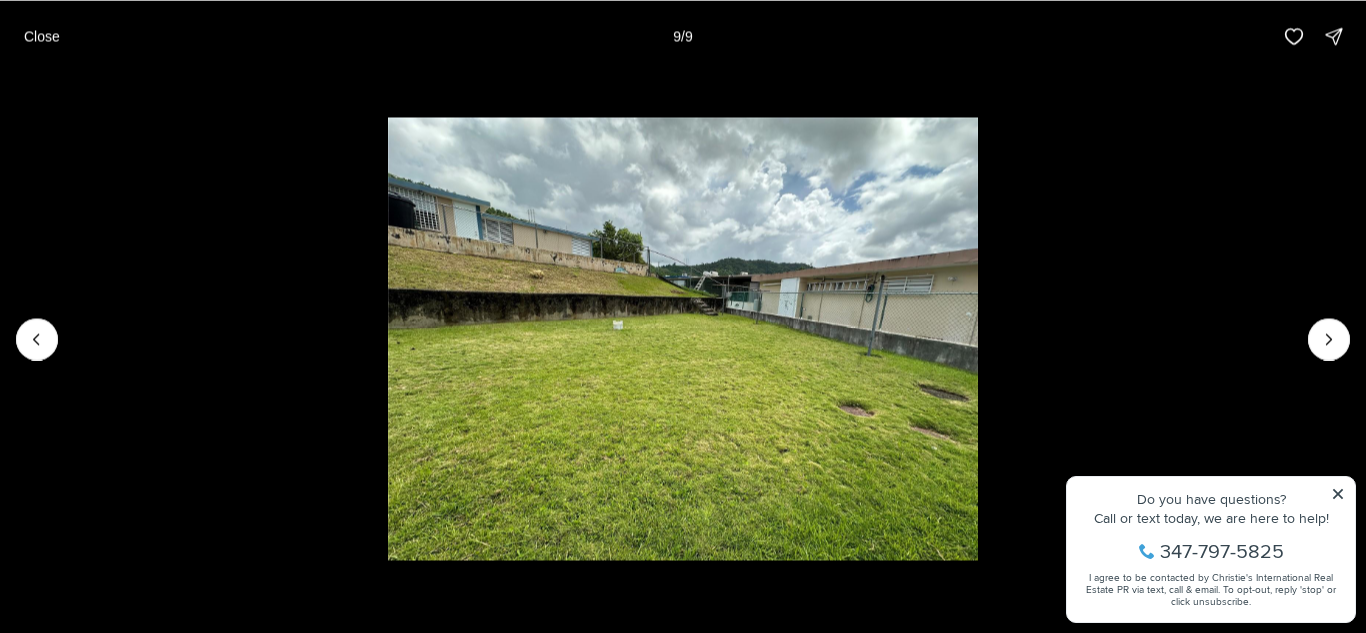 click at bounding box center (1329, 339) 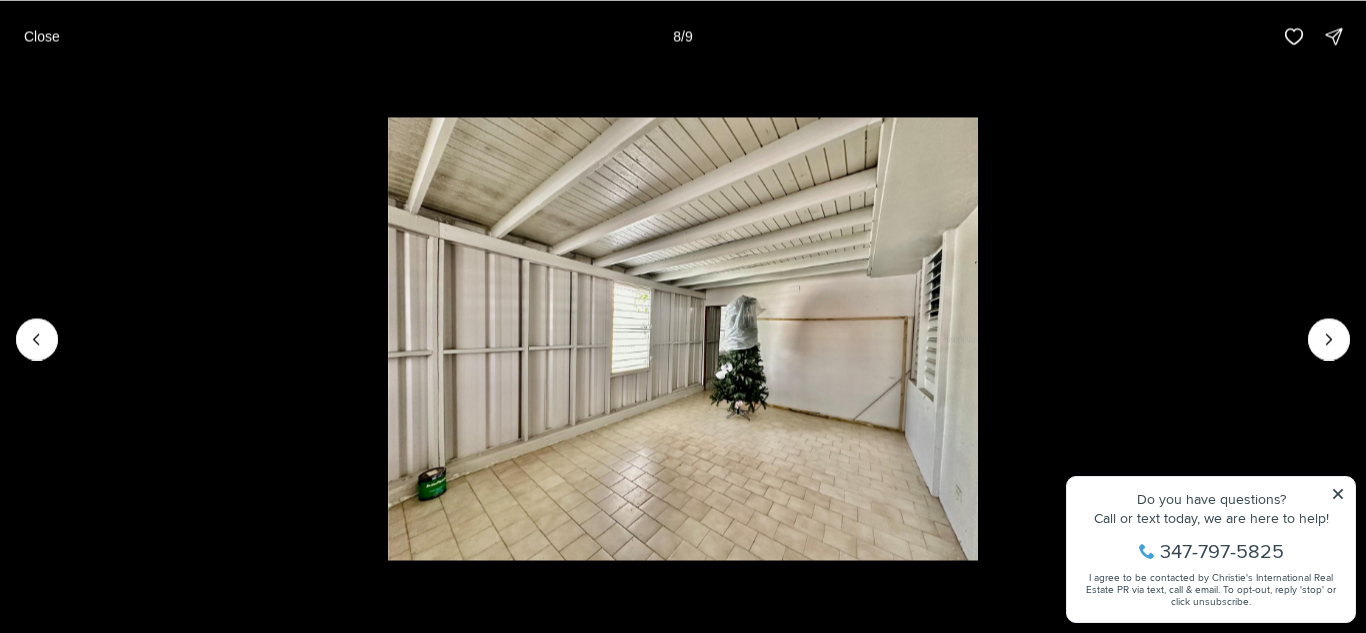 click at bounding box center [37, 339] 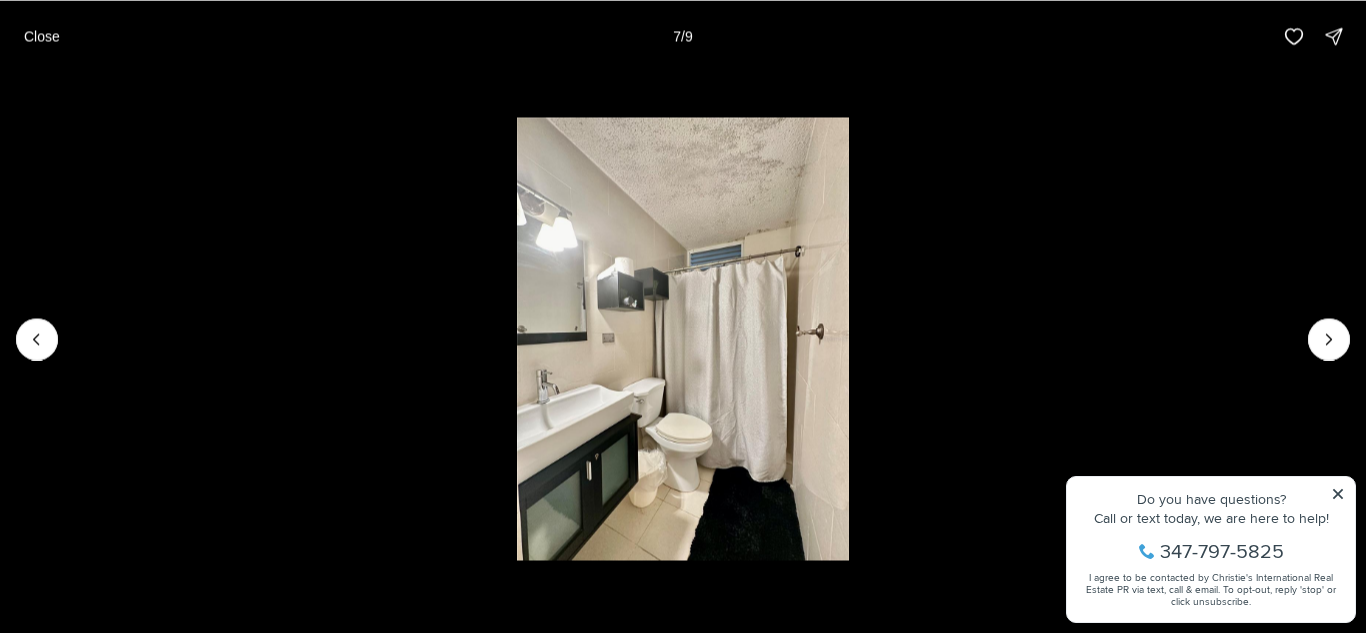 click at bounding box center [37, 339] 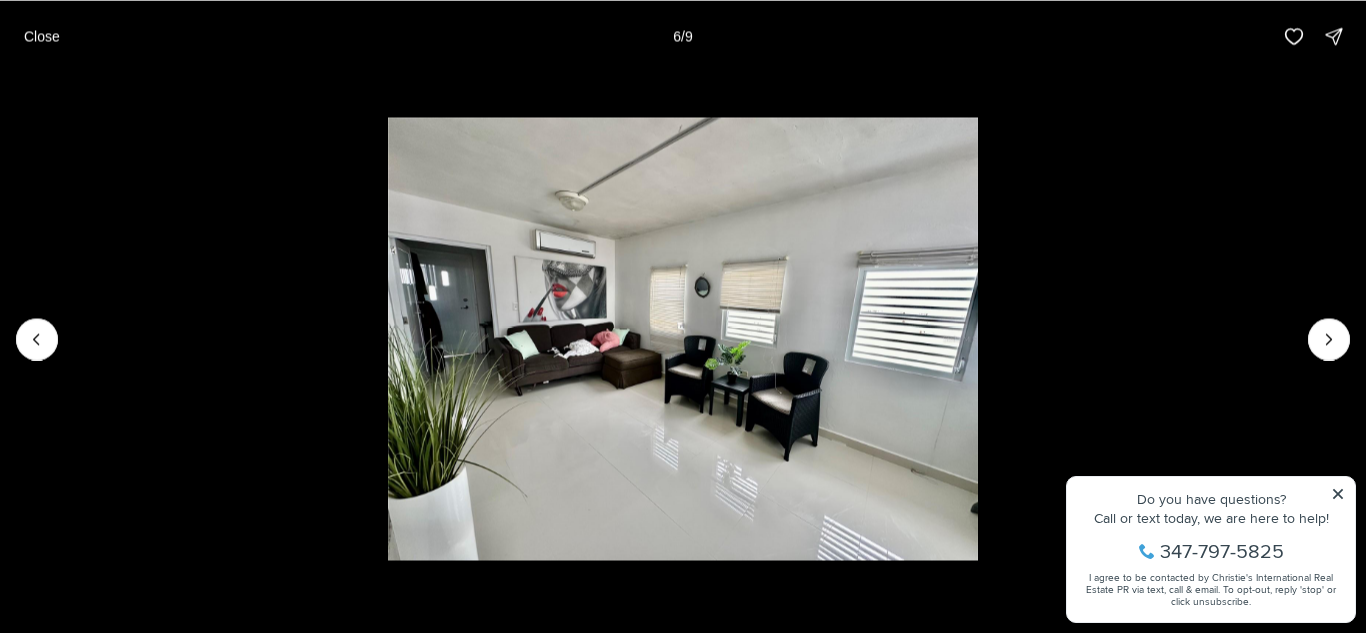 click at bounding box center (37, 339) 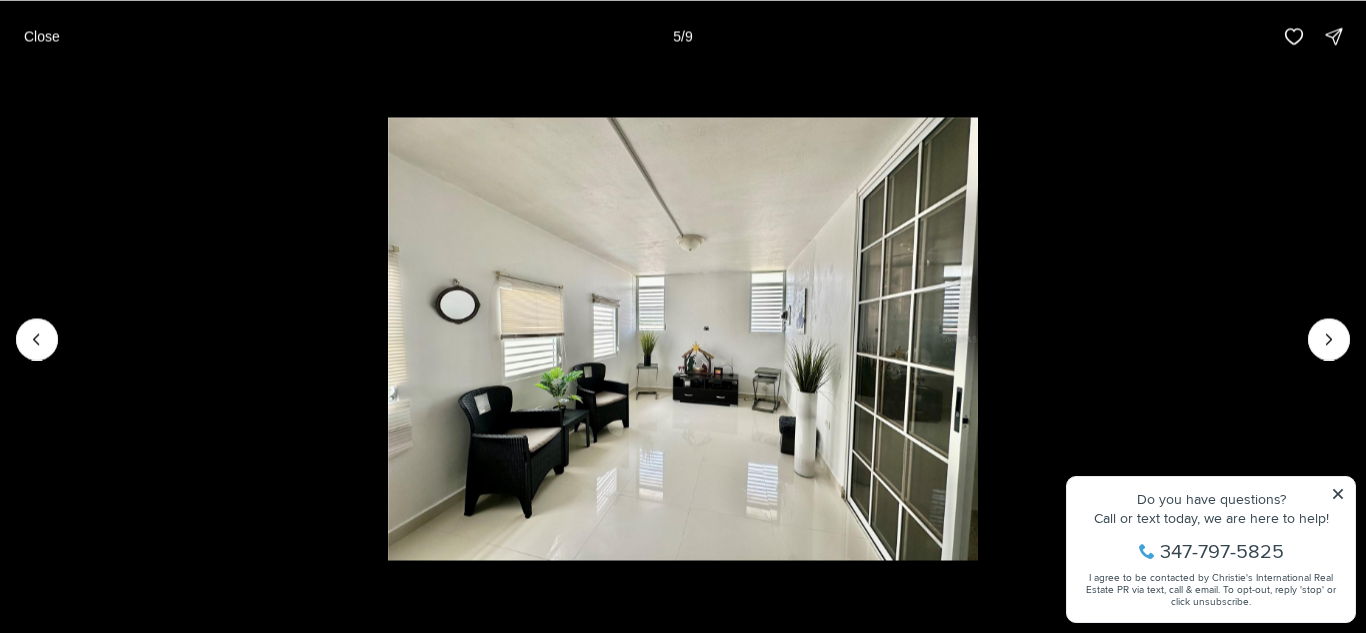 click at bounding box center (37, 339) 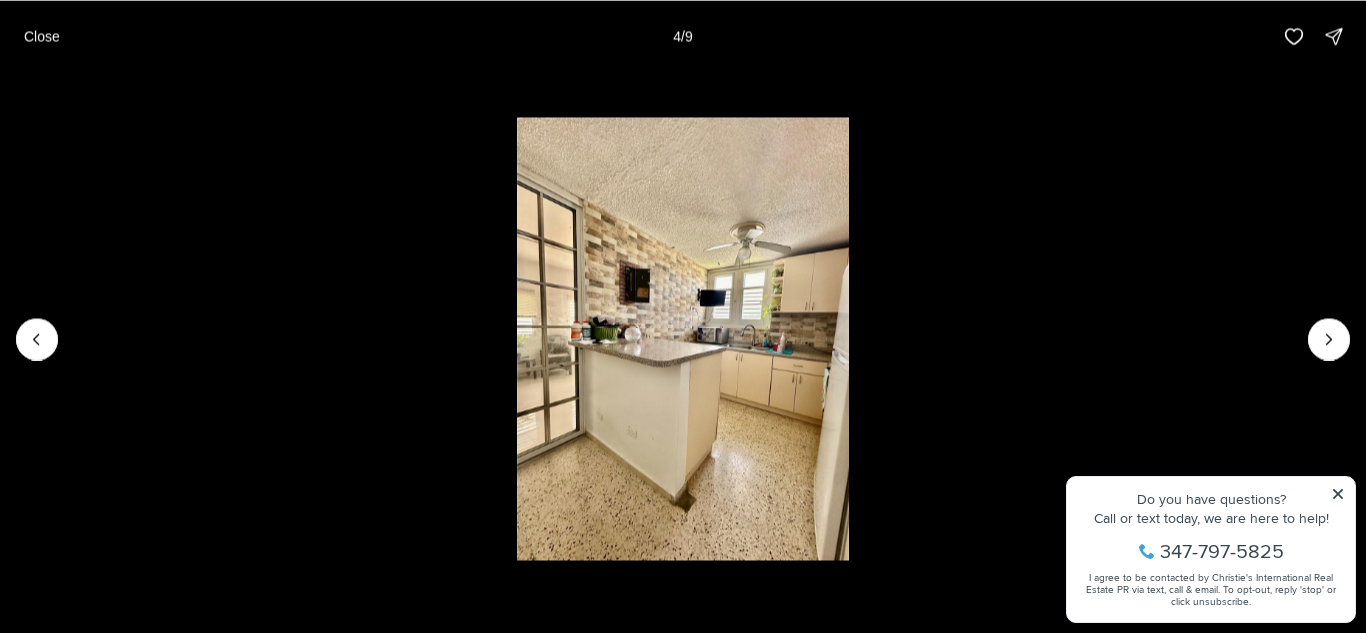 click at bounding box center [37, 339] 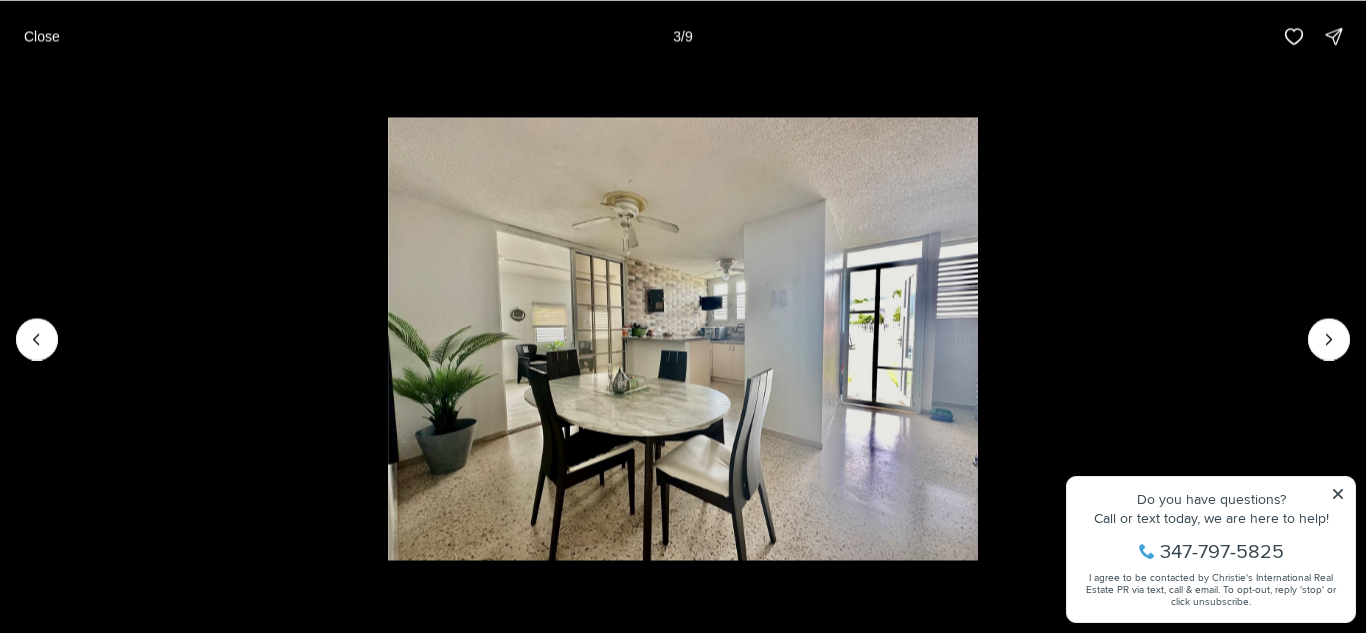 click at bounding box center (37, 339) 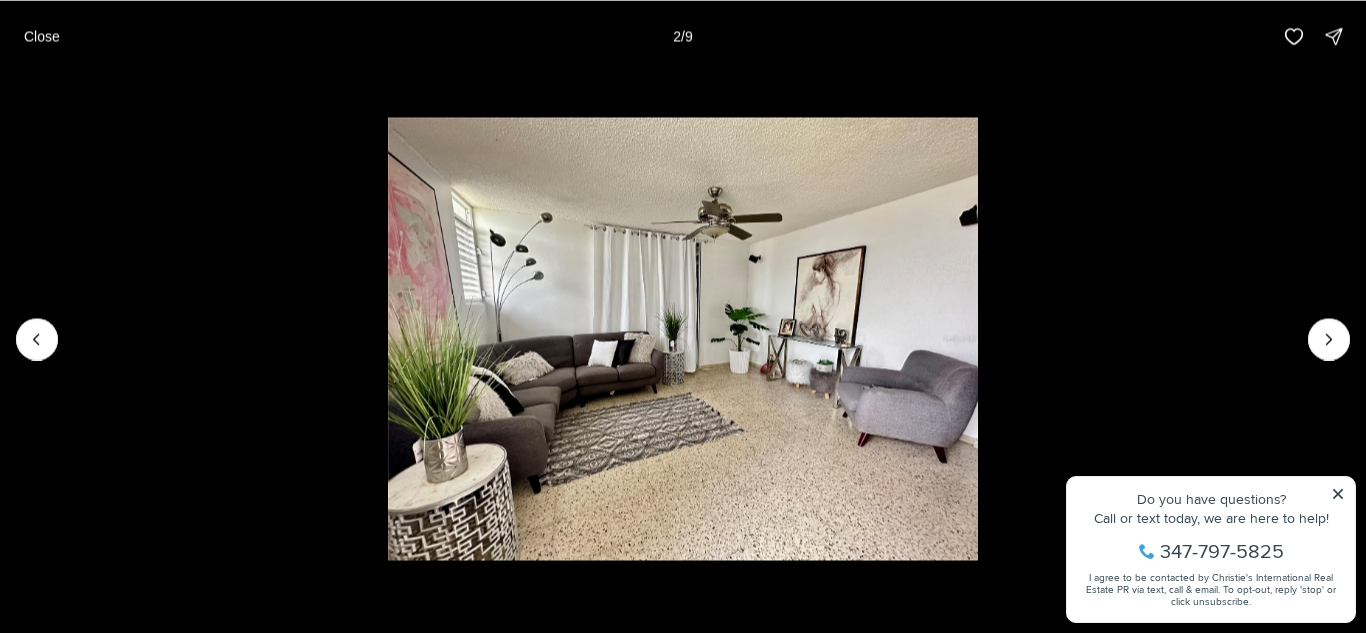 click at bounding box center [37, 339] 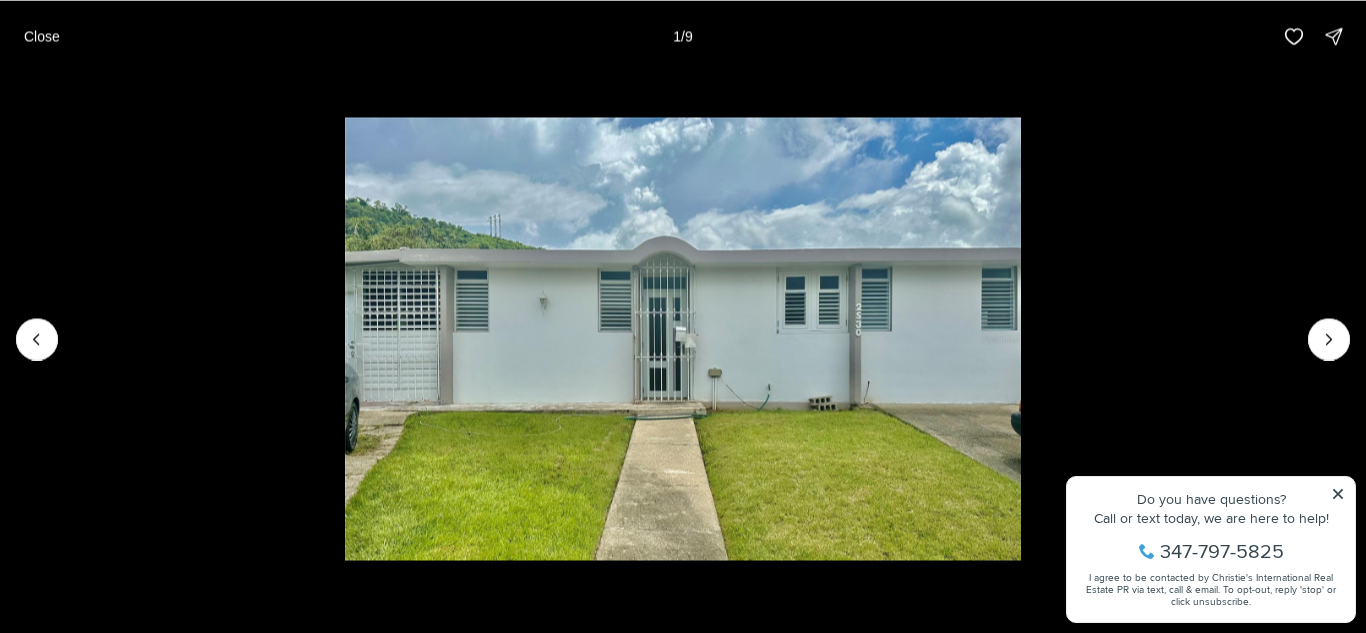 click at bounding box center (37, 339) 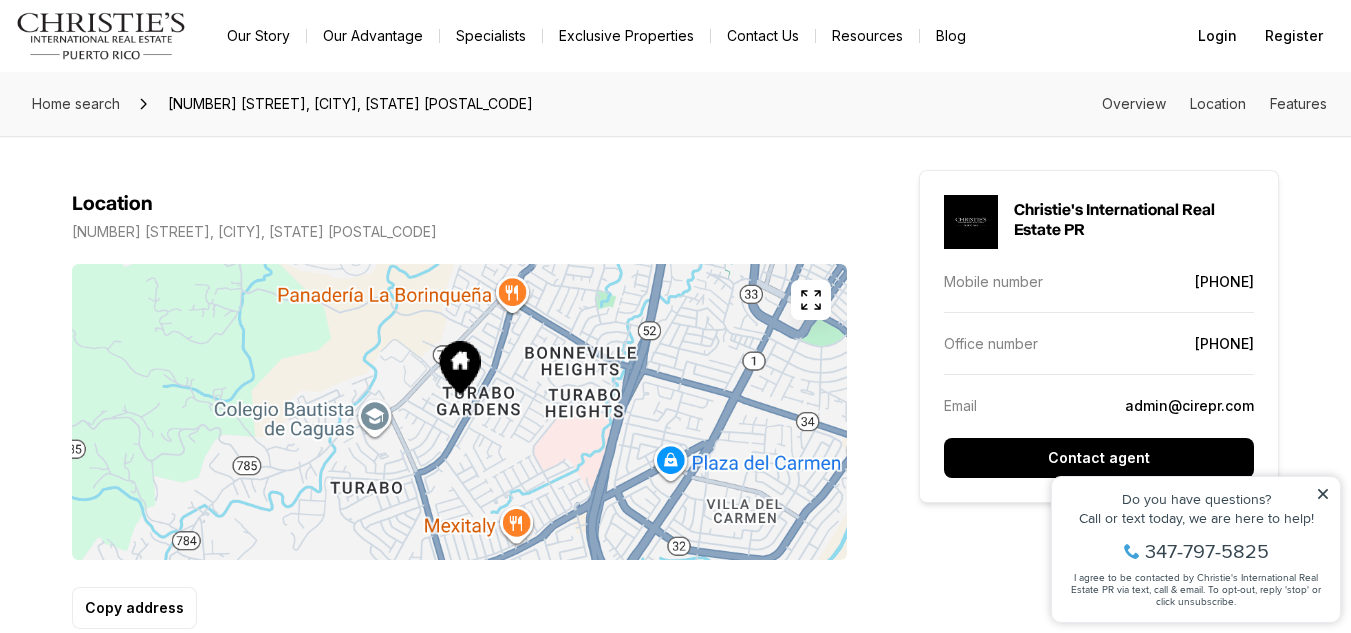 scroll, scrollTop: 1028, scrollLeft: 0, axis: vertical 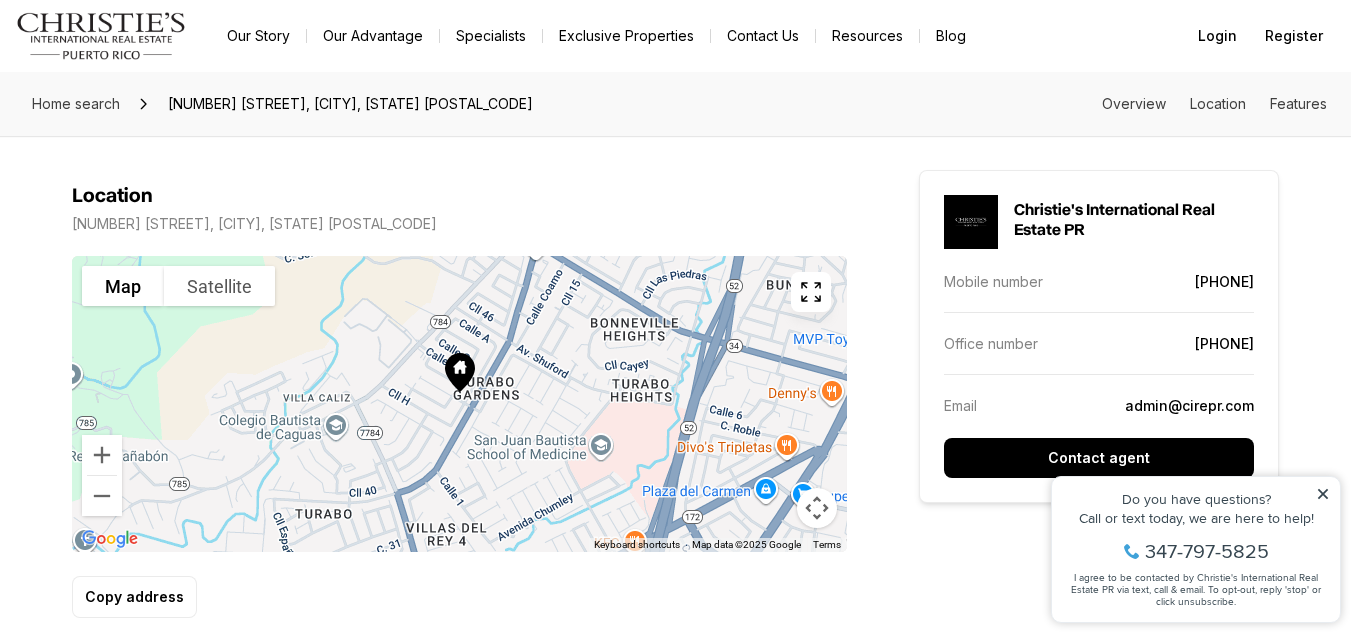 click at bounding box center [459, 372] 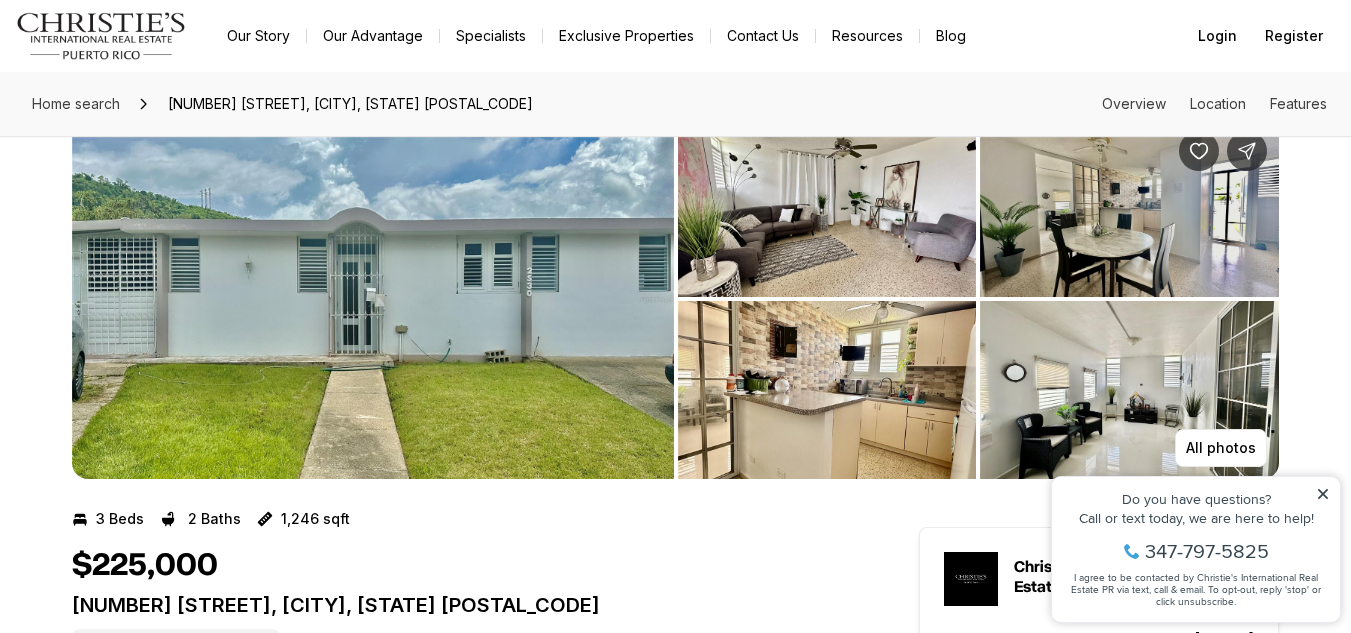 scroll, scrollTop: 33, scrollLeft: 0, axis: vertical 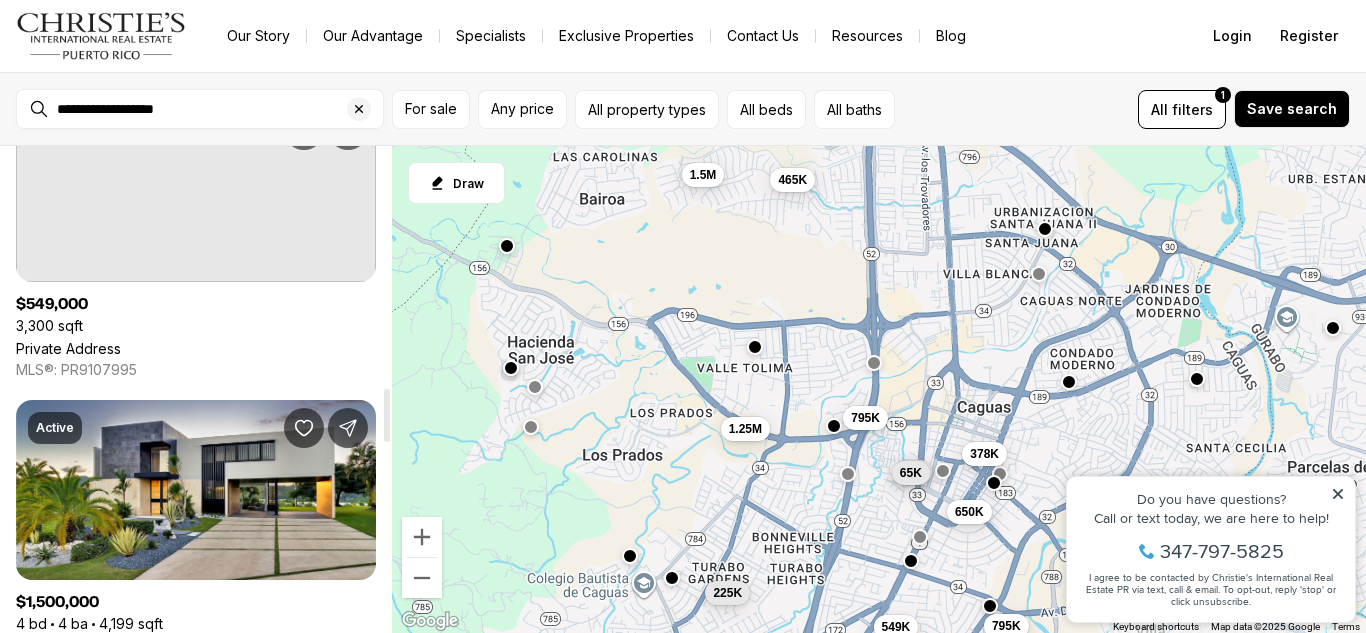 drag, startPoint x: 389, startPoint y: 324, endPoint x: 397, endPoint y: 423, distance: 99.32271 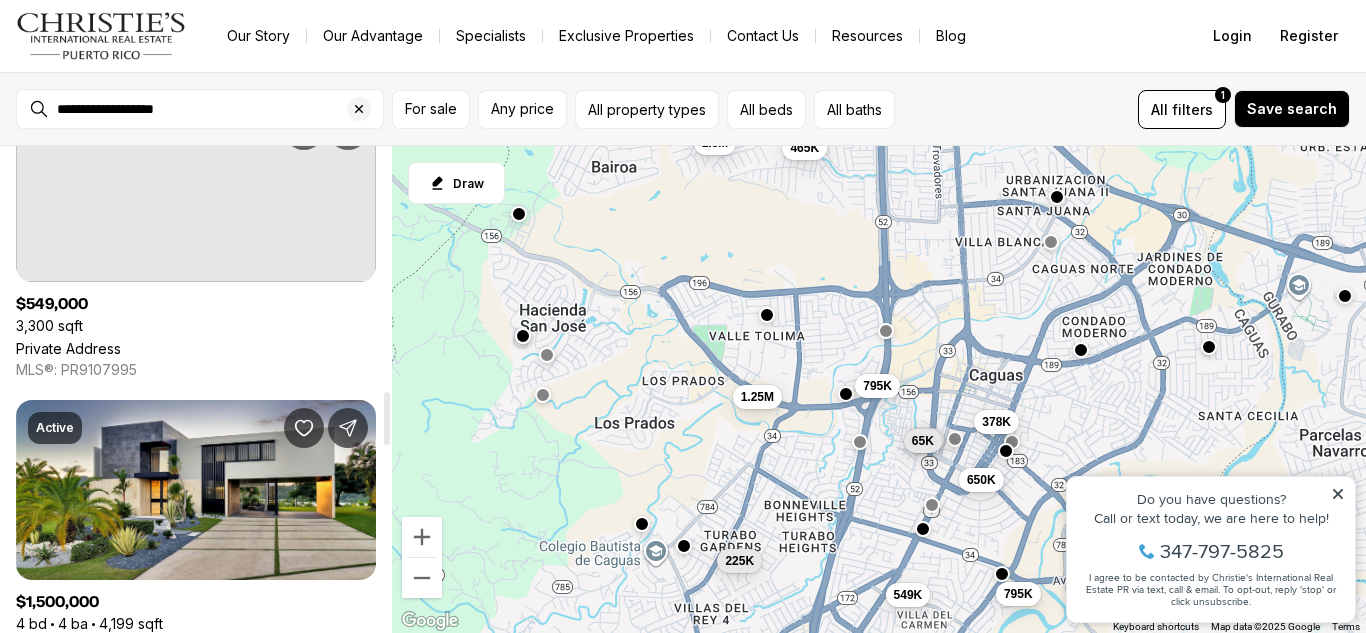 drag, startPoint x: 397, startPoint y: 423, endPoint x: 409, endPoint y: 387, distance: 37.94733 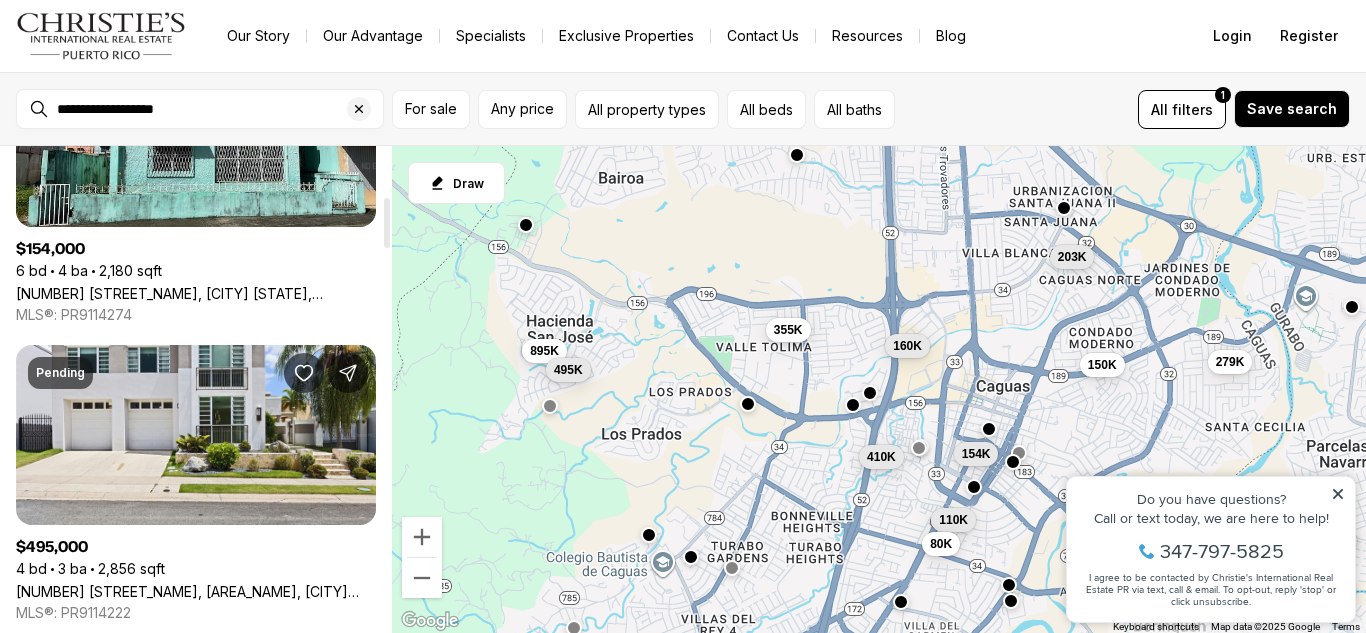 scroll, scrollTop: 479, scrollLeft: 0, axis: vertical 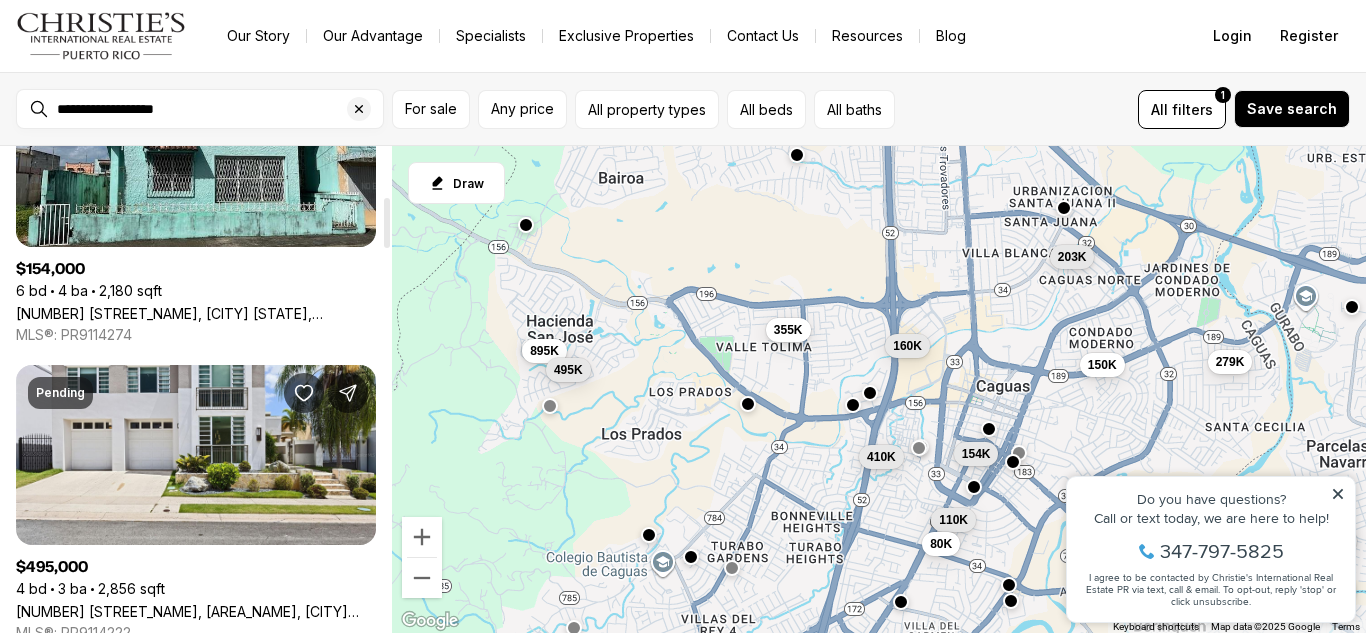 drag, startPoint x: 386, startPoint y: 412, endPoint x: 381, endPoint y: 222, distance: 190.06578 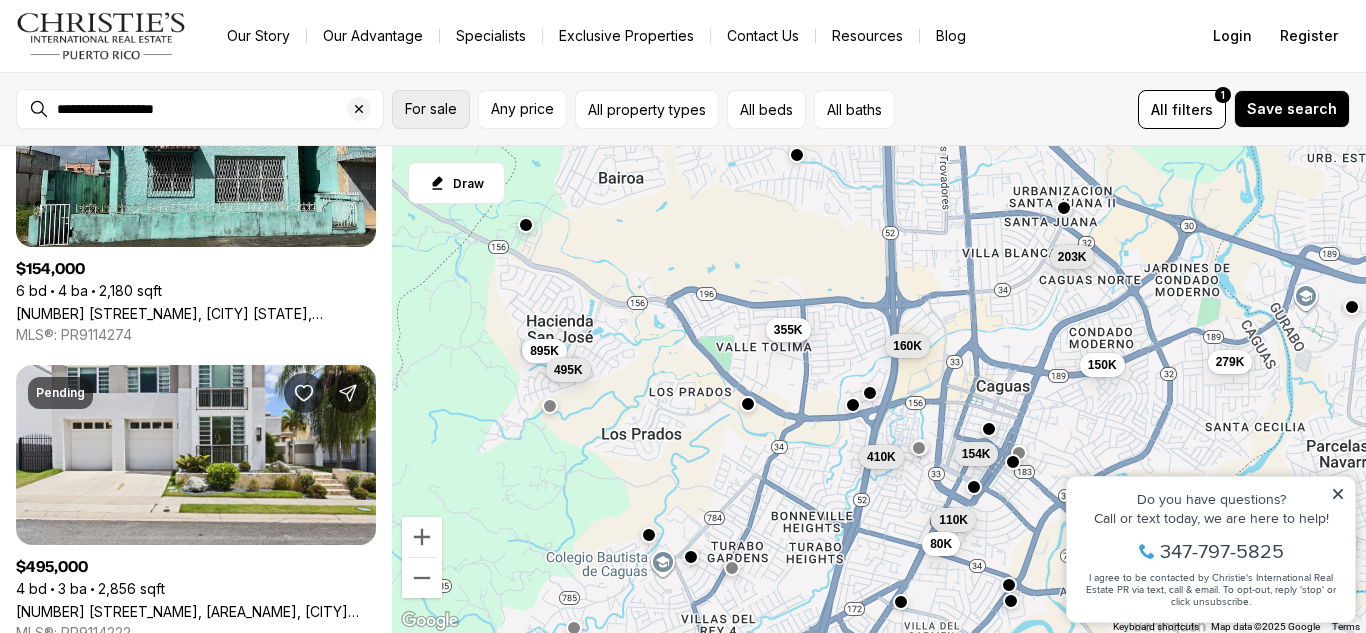 click on "For sale" at bounding box center [431, 109] 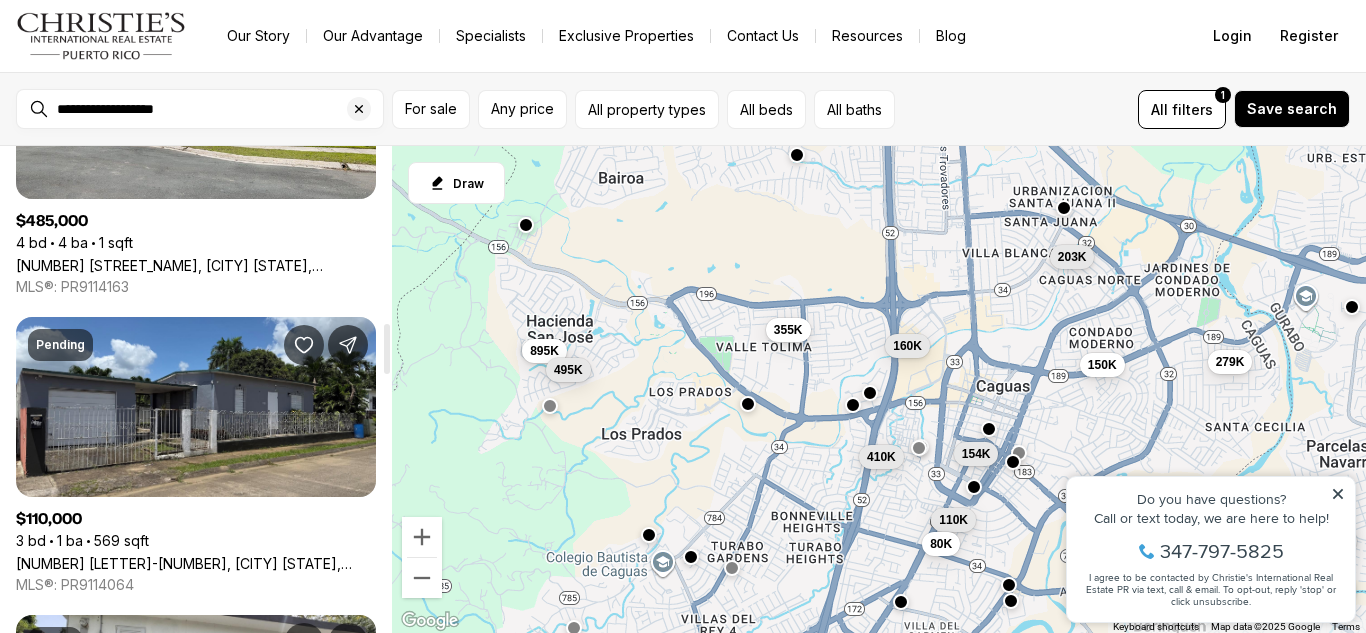 scroll, scrollTop: 1758, scrollLeft: 0, axis: vertical 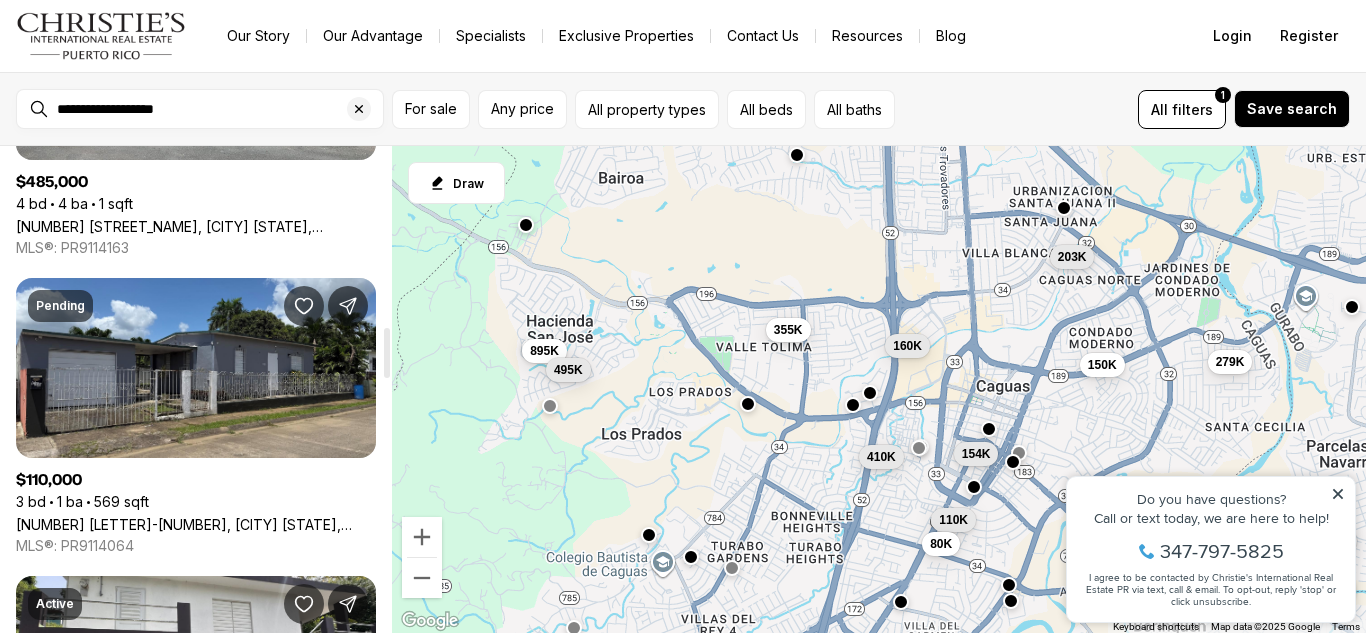 drag, startPoint x: 386, startPoint y: 236, endPoint x: 397, endPoint y: 367, distance: 131.46101 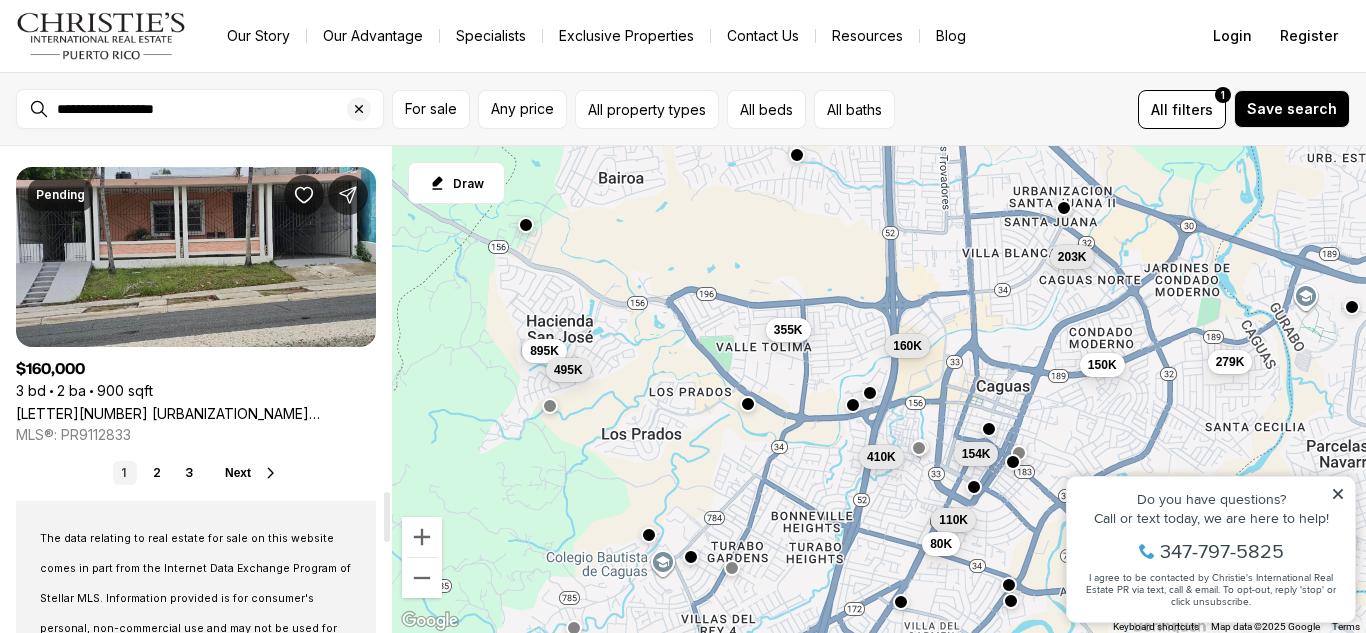 scroll, scrollTop: 3369, scrollLeft: 0, axis: vertical 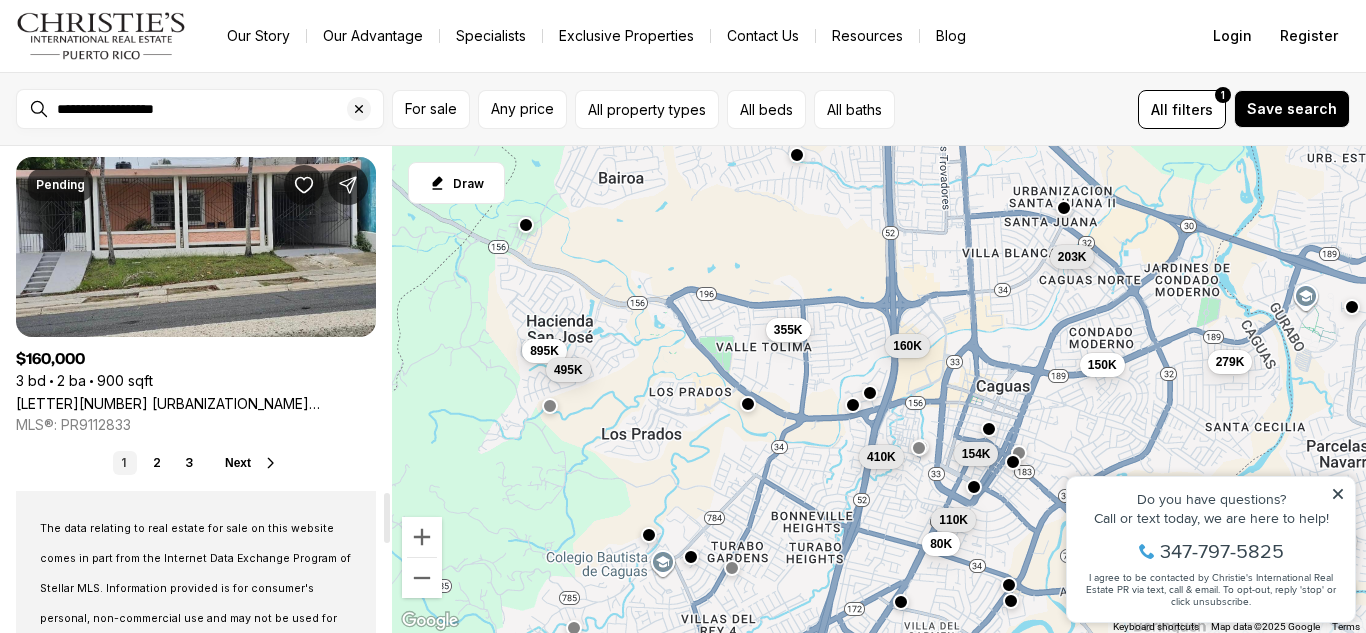 drag, startPoint x: 385, startPoint y: 357, endPoint x: 398, endPoint y: 522, distance: 165.51132 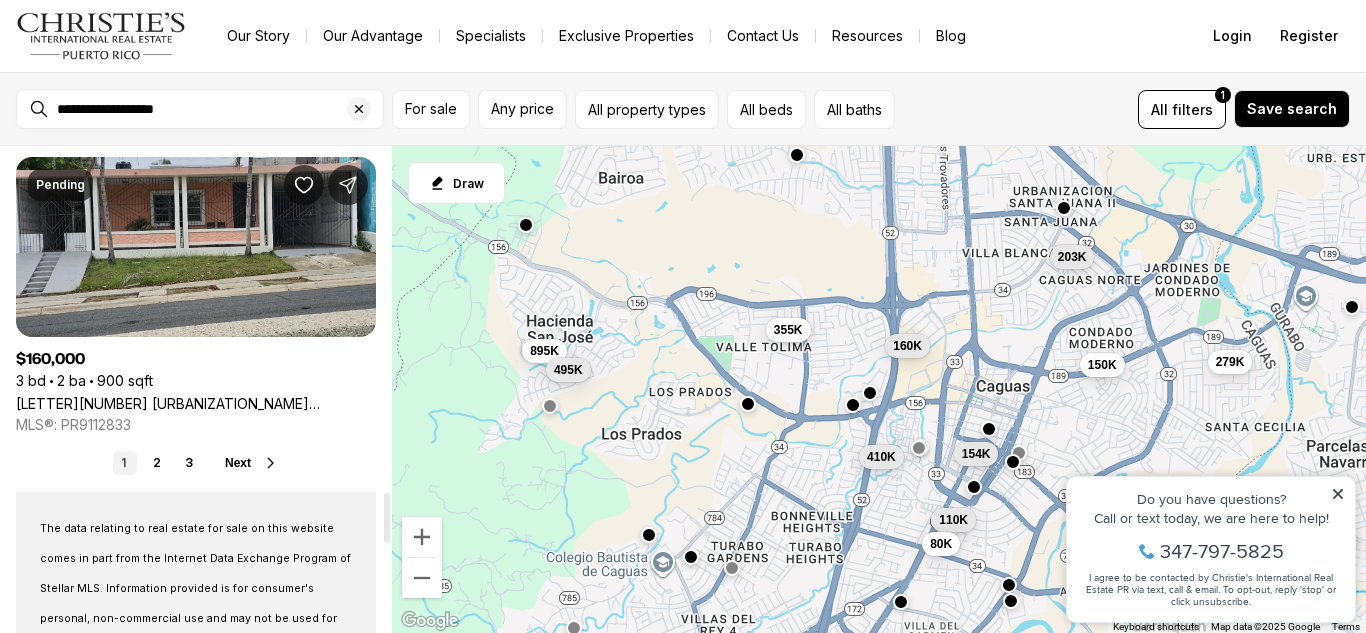 click on "Next" at bounding box center [238, 463] 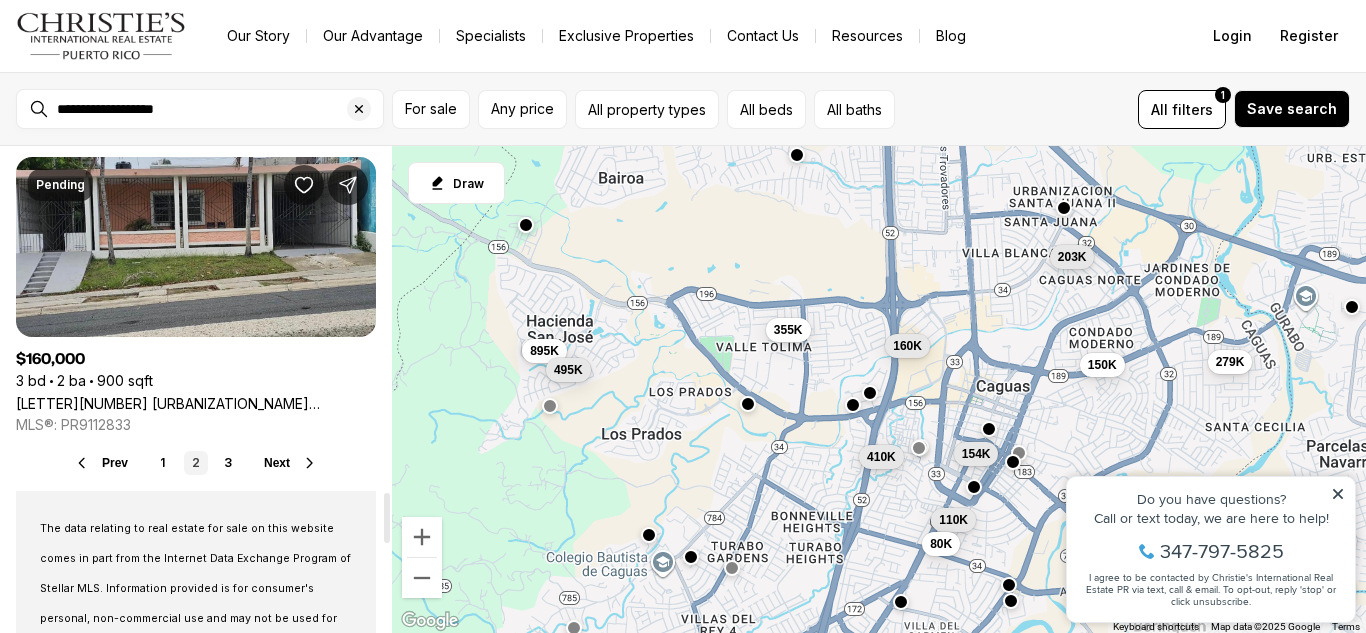 scroll, scrollTop: 0, scrollLeft: 0, axis: both 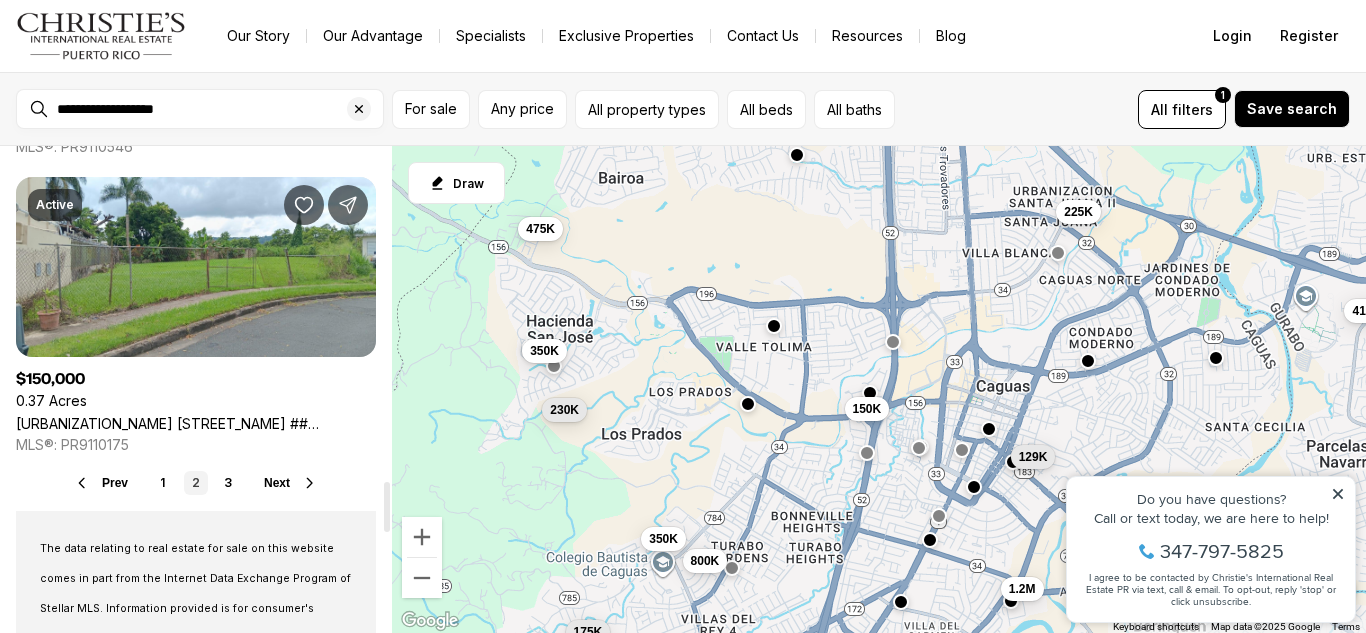 drag, startPoint x: 390, startPoint y: 180, endPoint x: 428, endPoint y: 524, distance: 346.09247 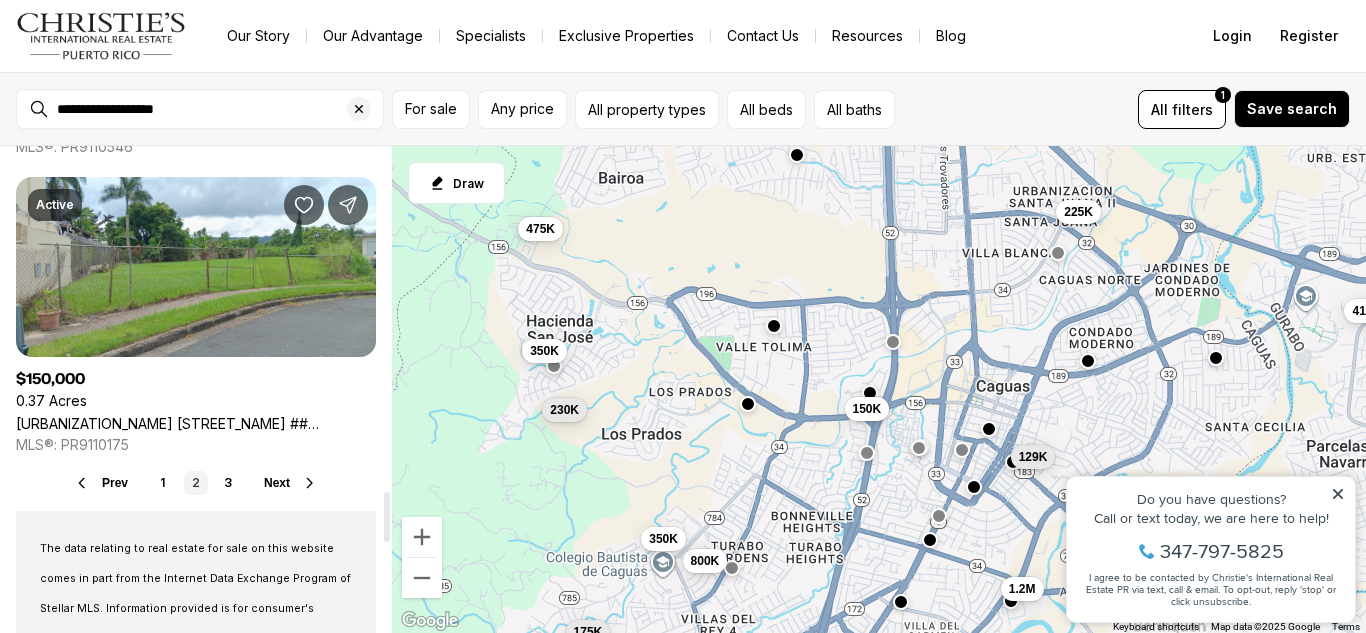 scroll, scrollTop: 3359, scrollLeft: 0, axis: vertical 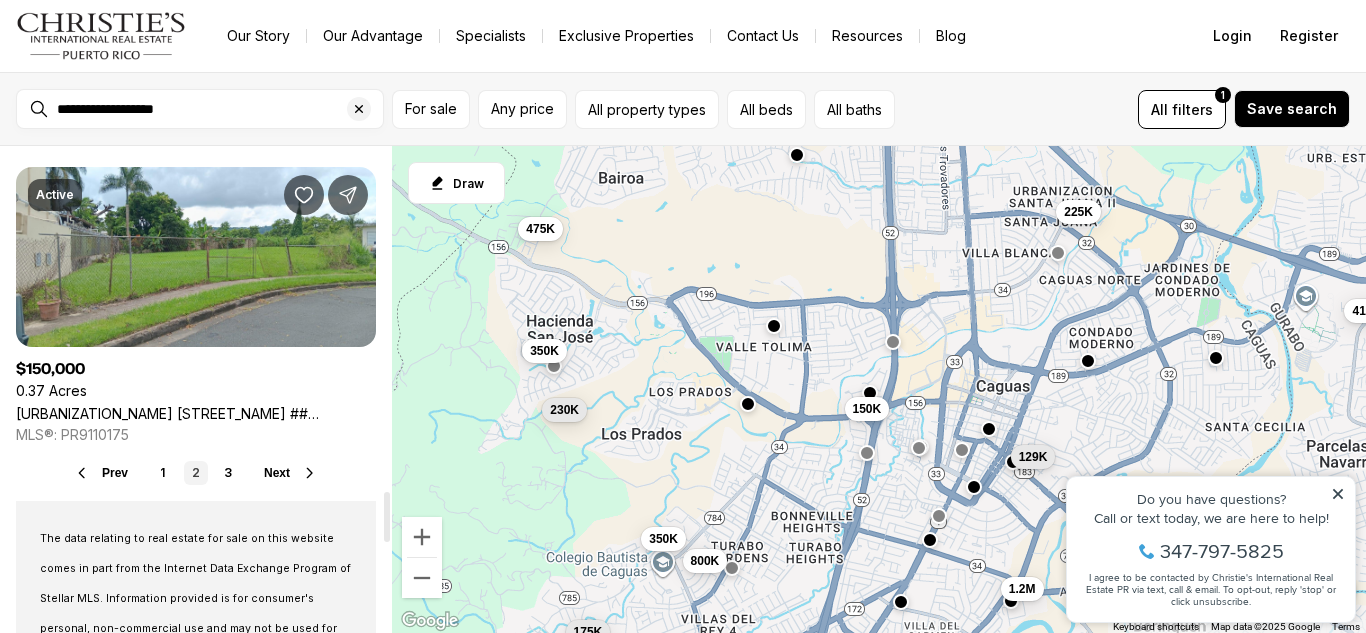 click on "Next" at bounding box center [291, 473] 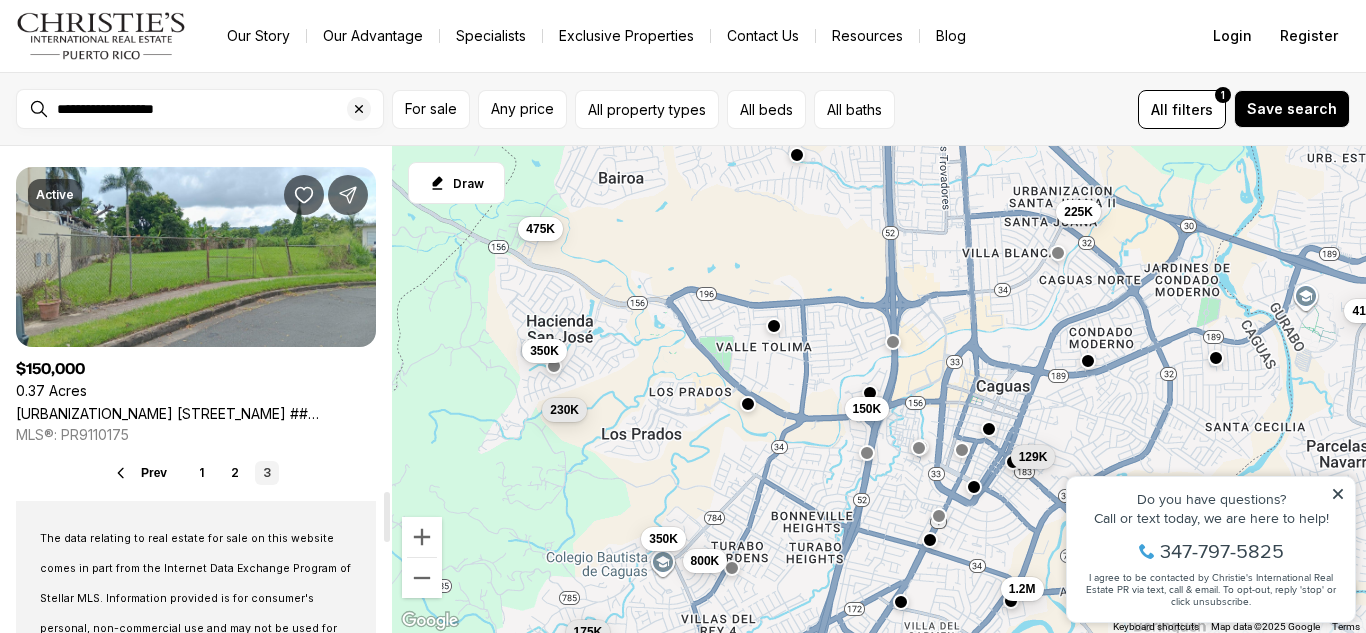 scroll, scrollTop: 0, scrollLeft: 0, axis: both 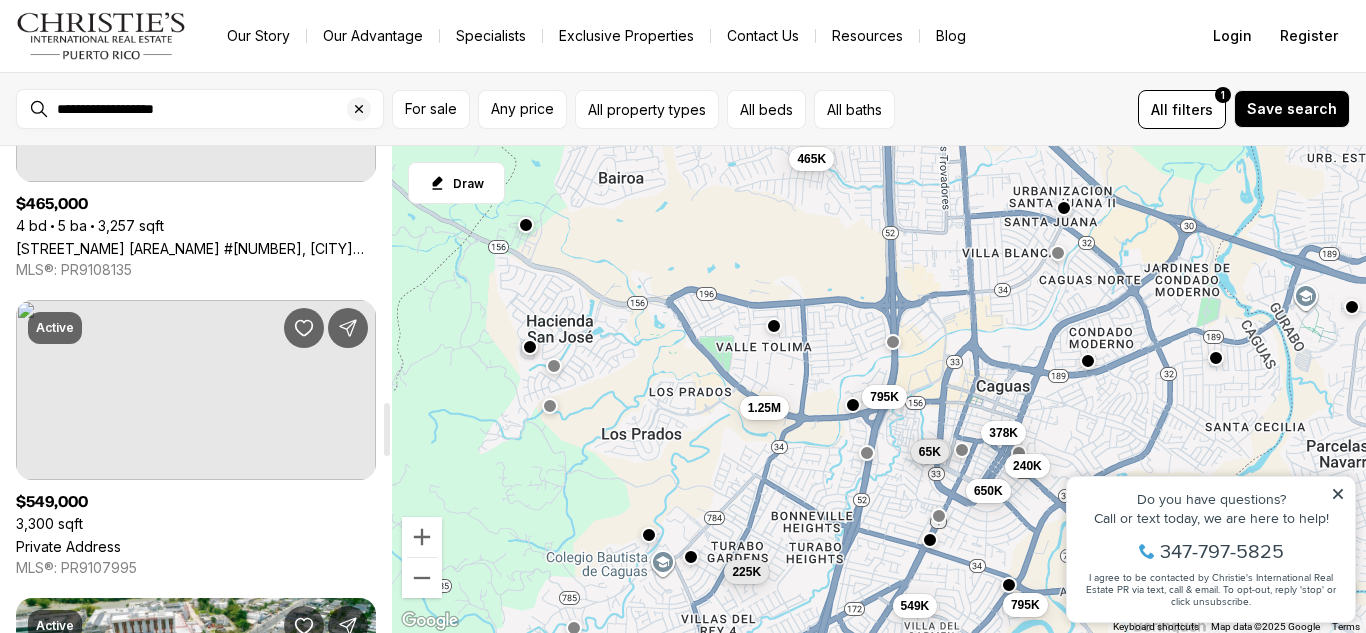 drag, startPoint x: 390, startPoint y: 173, endPoint x: 415, endPoint y: 428, distance: 256.22256 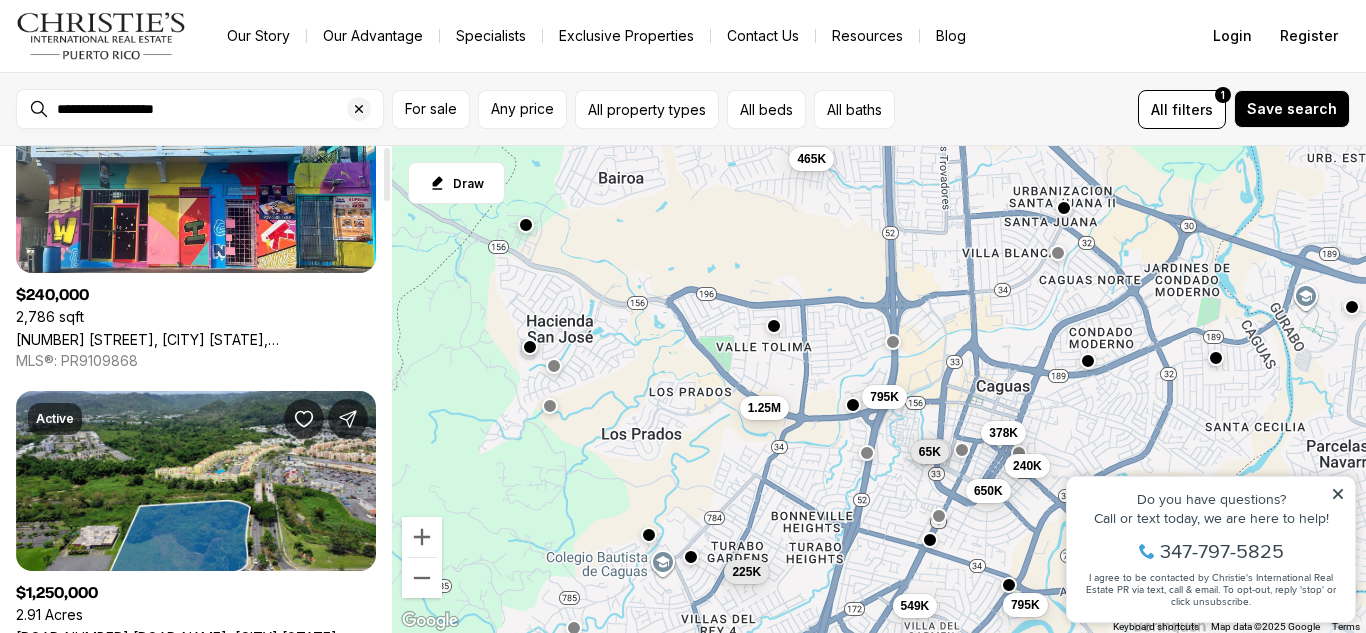 scroll, scrollTop: 0, scrollLeft: 0, axis: both 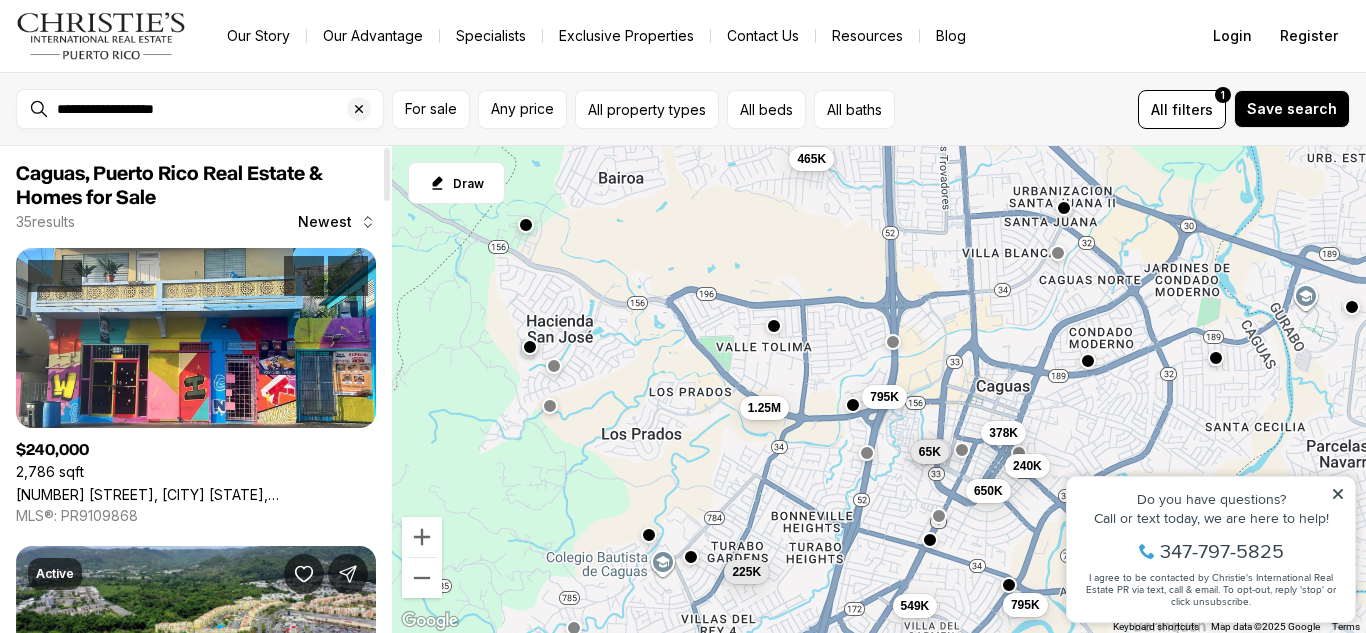 drag, startPoint x: 386, startPoint y: 437, endPoint x: 369, endPoint y: 93, distance: 344.4198 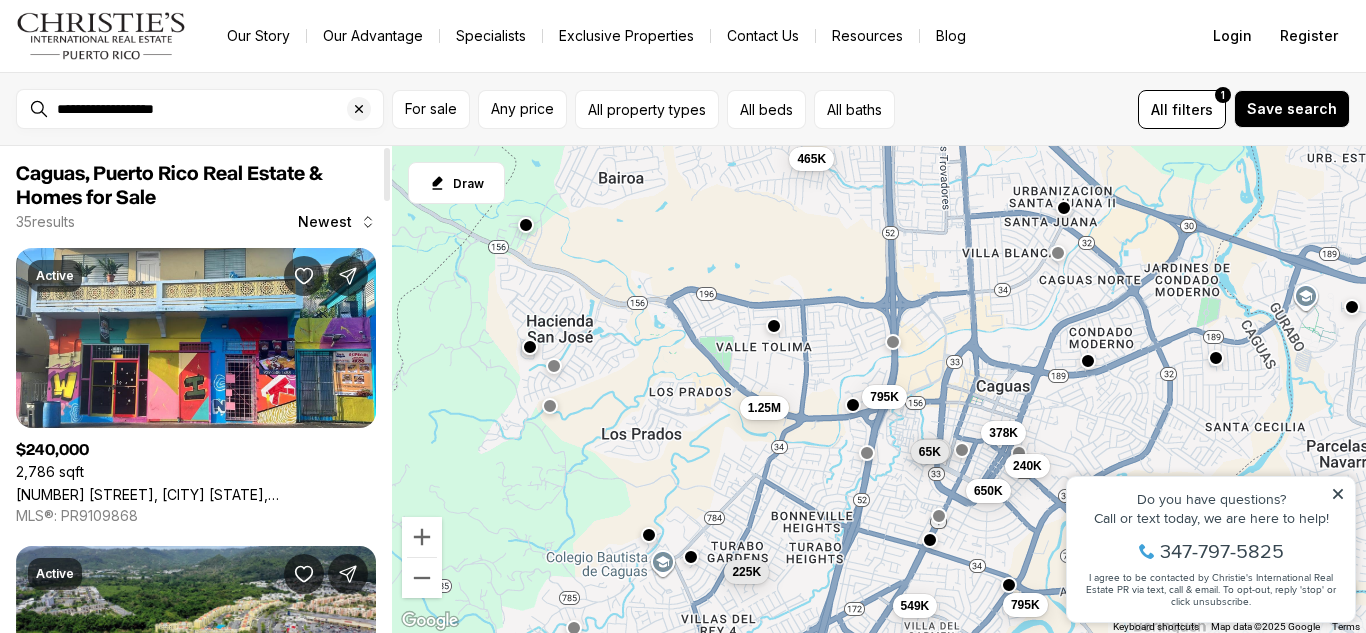 click at bounding box center [387, 174] 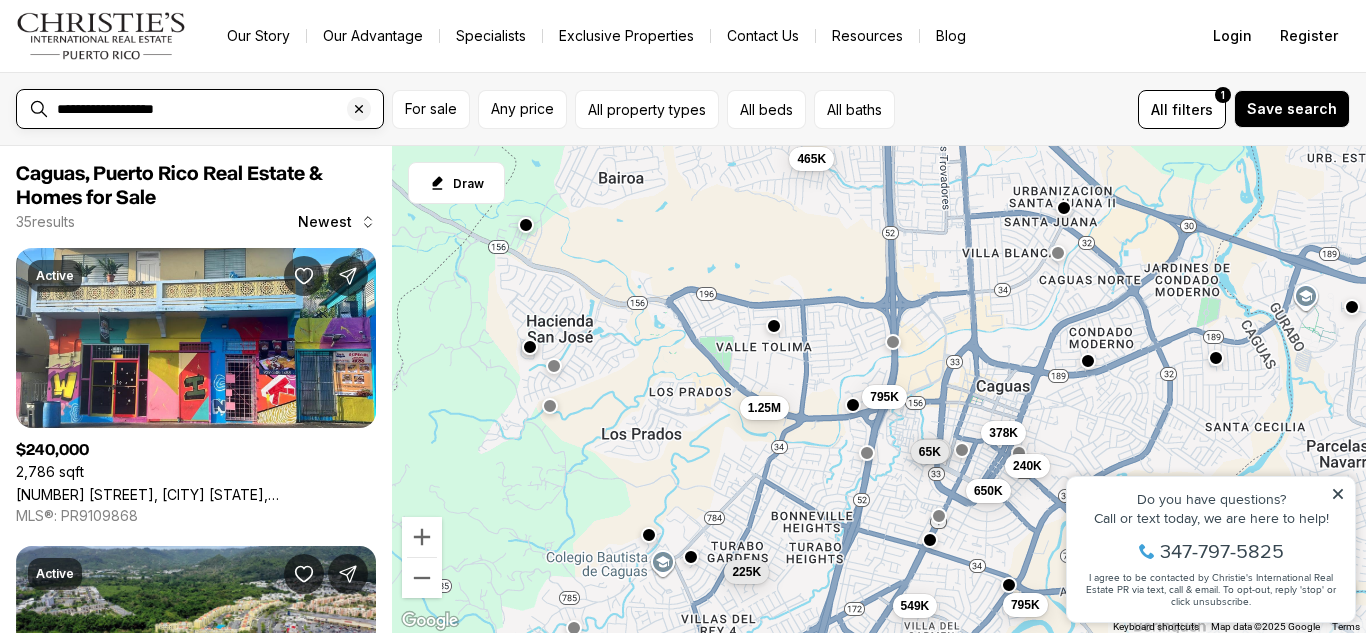 click on "**********" at bounding box center (216, 109) 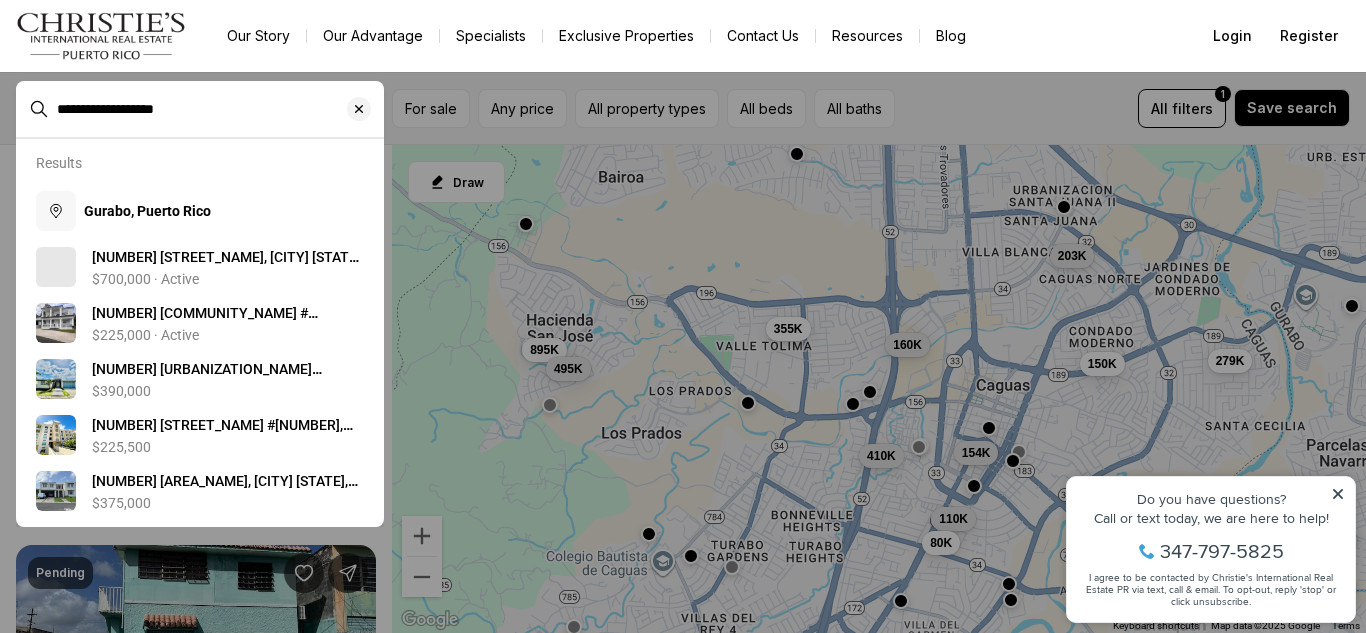 type on "**********" 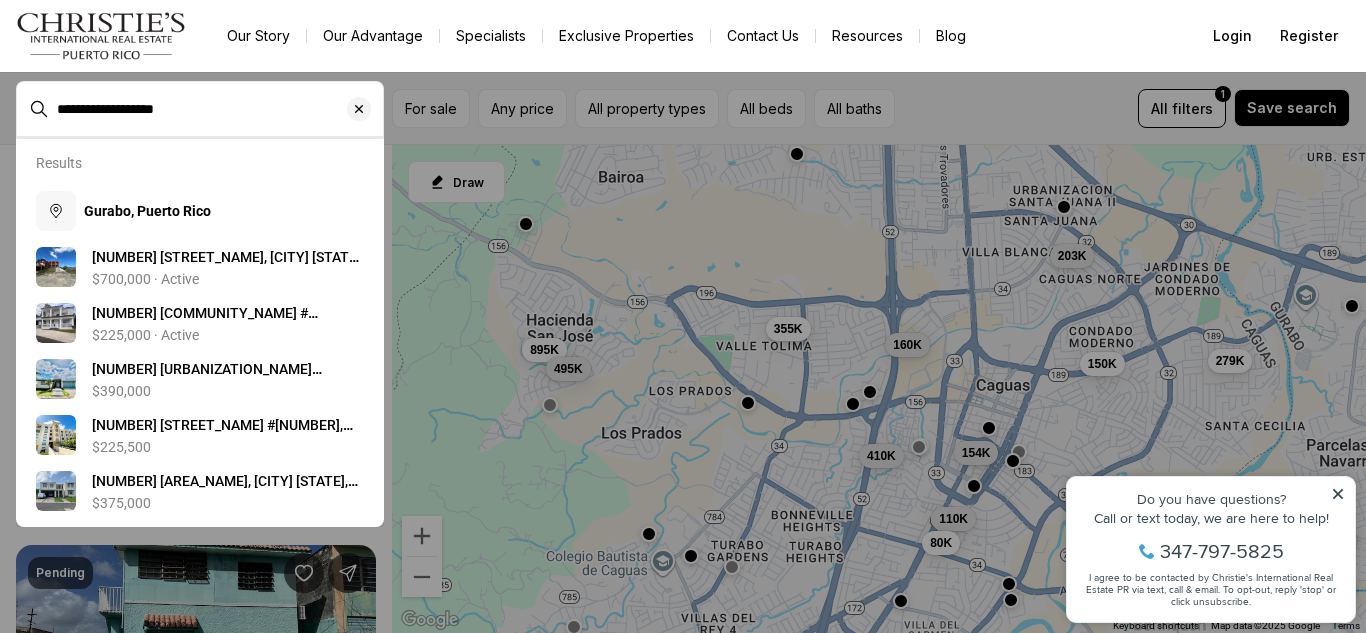 click on "Gurabo, Puerto Rico" at bounding box center (147, 211) 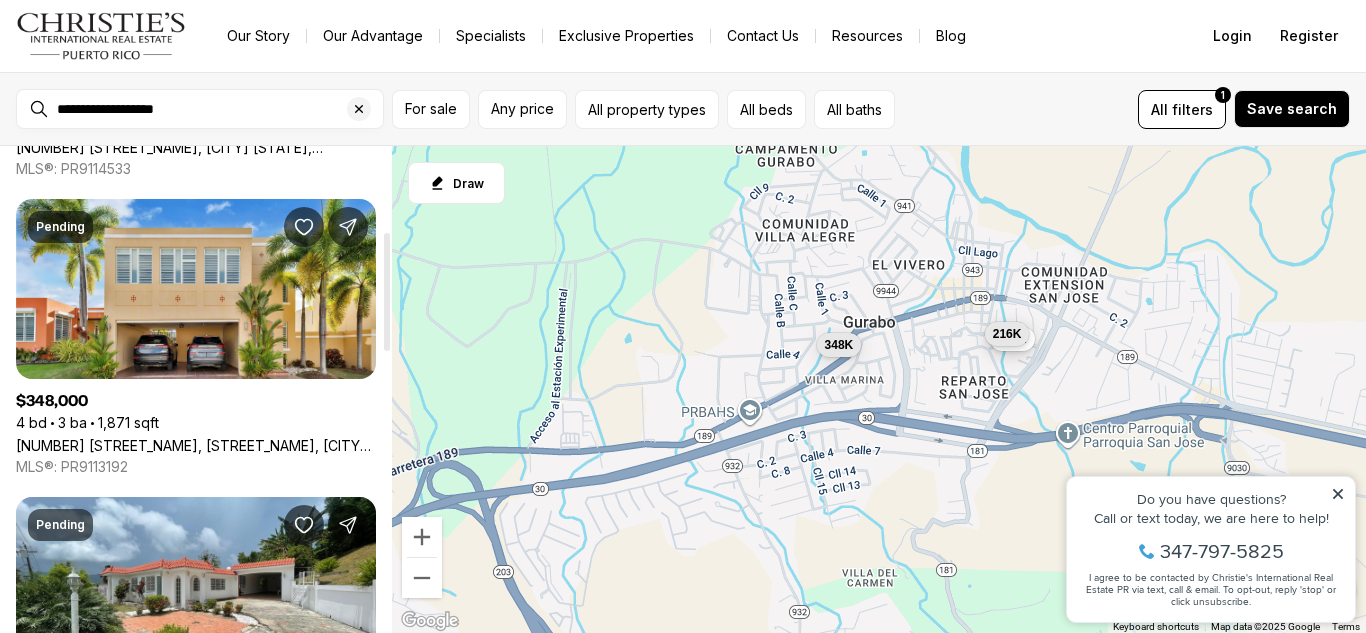 scroll, scrollTop: 351, scrollLeft: 0, axis: vertical 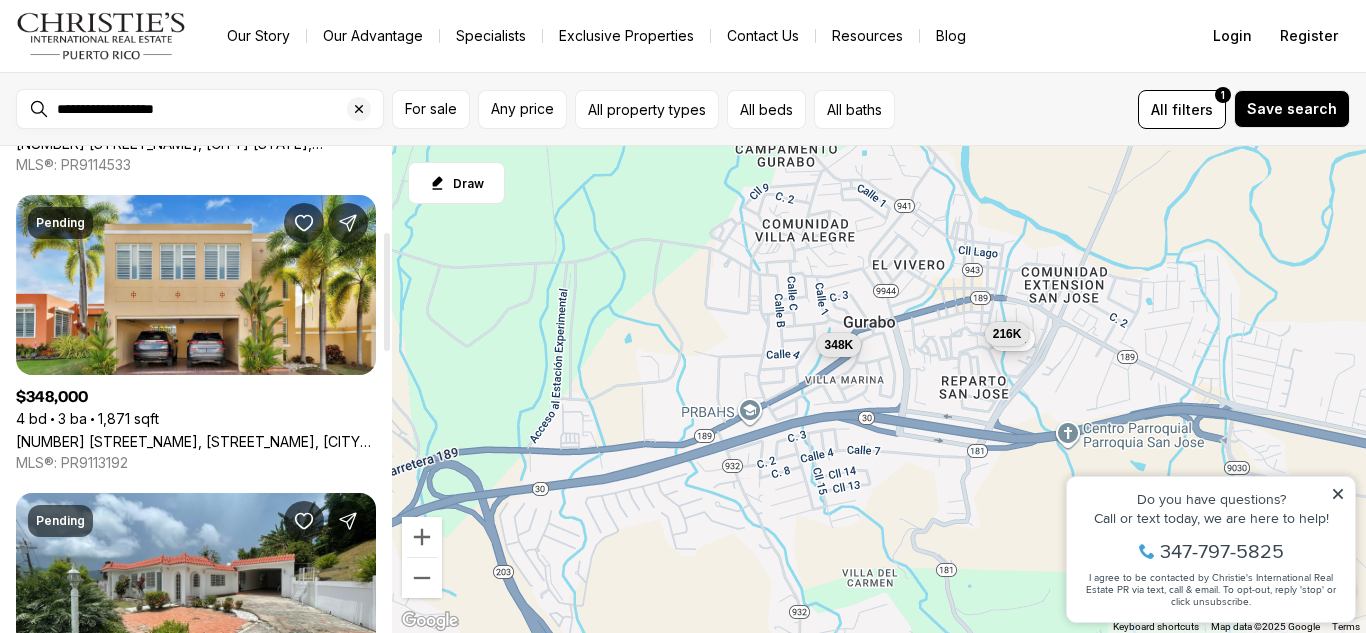 drag, startPoint x: 387, startPoint y: 168, endPoint x: 388, endPoint y: 253, distance: 85.00588 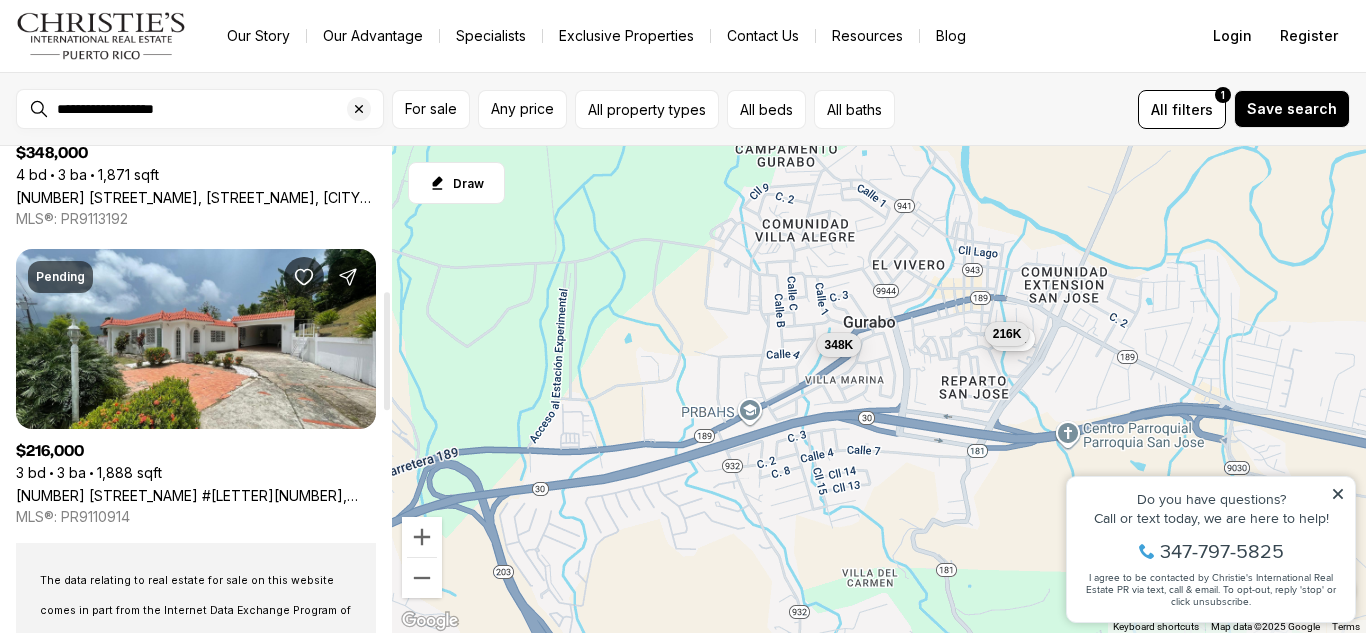 scroll, scrollTop: 603, scrollLeft: 0, axis: vertical 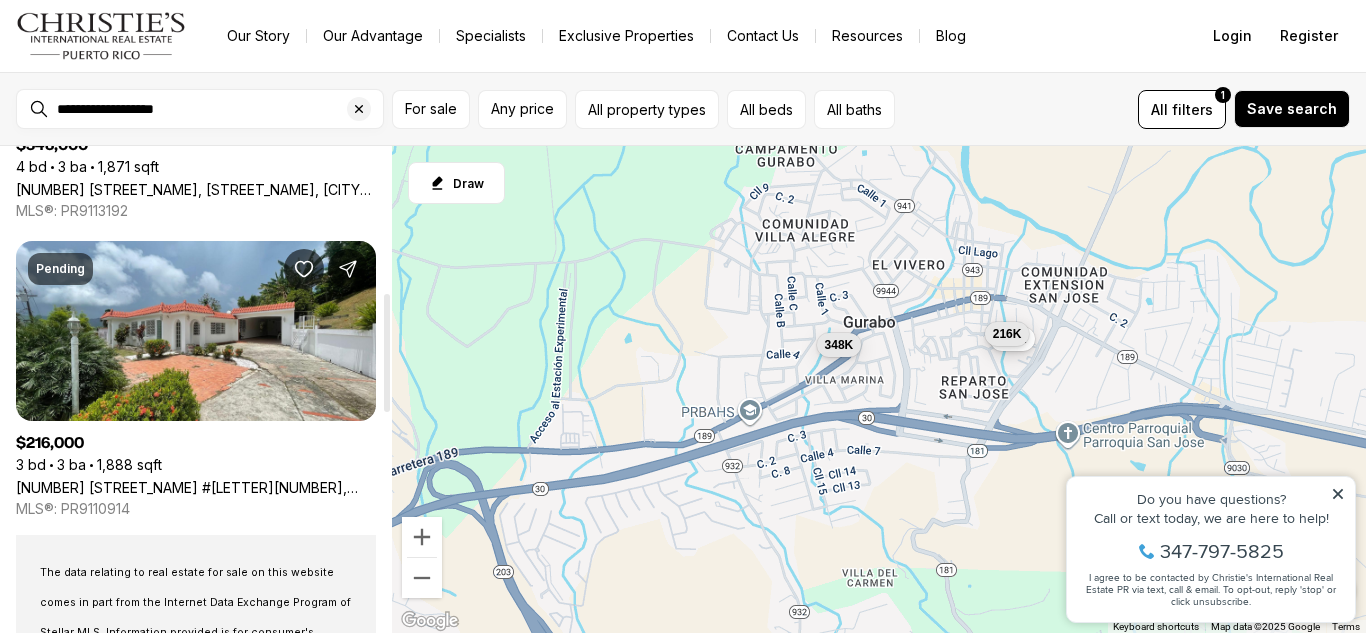 drag, startPoint x: 388, startPoint y: 253, endPoint x: 386, endPoint y: 314, distance: 61.03278 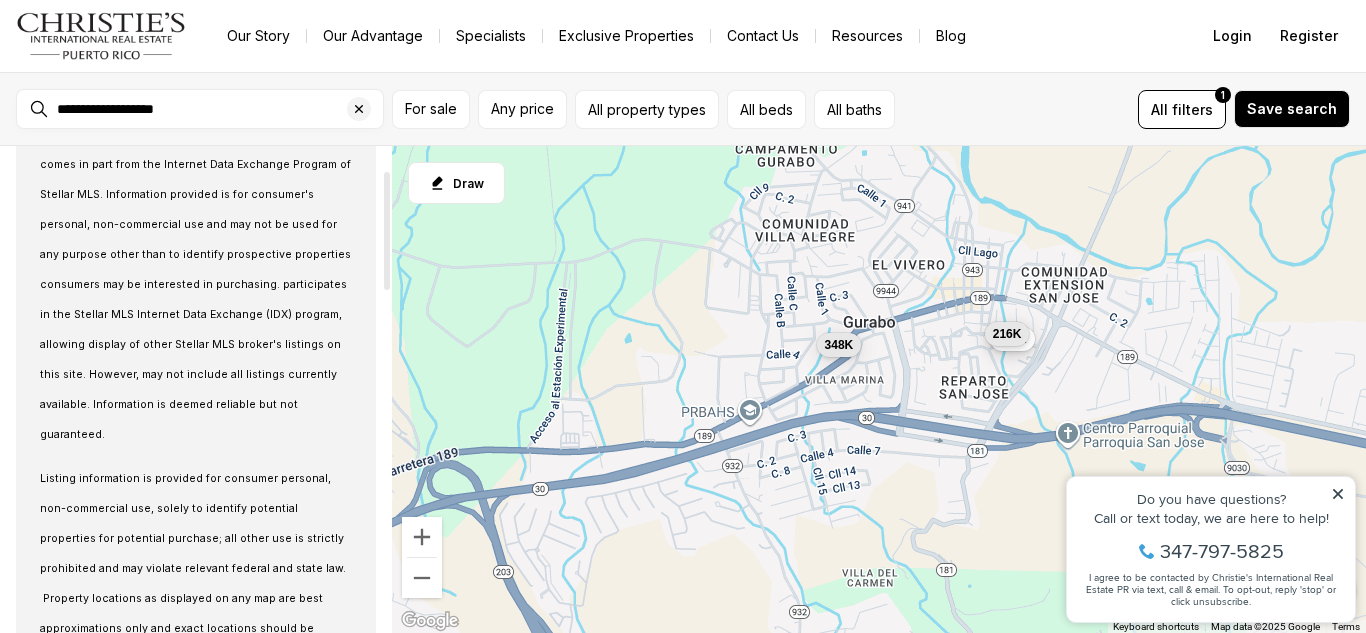 scroll, scrollTop: 0, scrollLeft: 0, axis: both 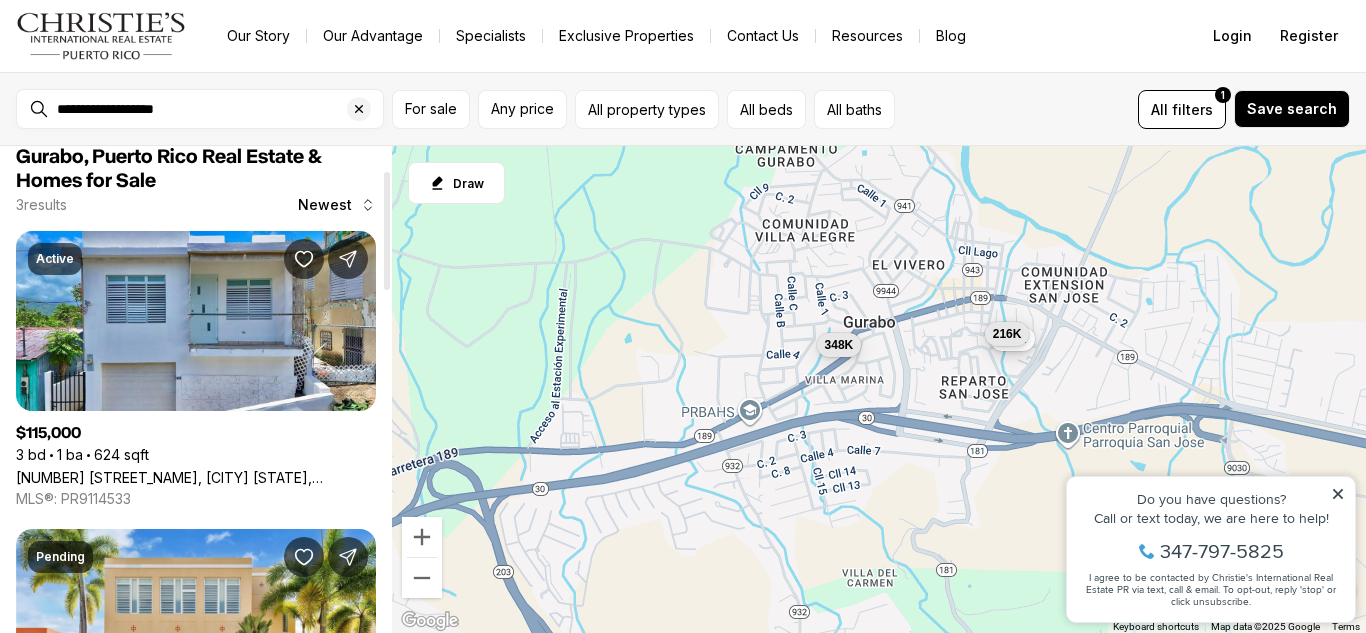 drag, startPoint x: 387, startPoint y: 317, endPoint x: 381, endPoint y: 126, distance: 191.09422 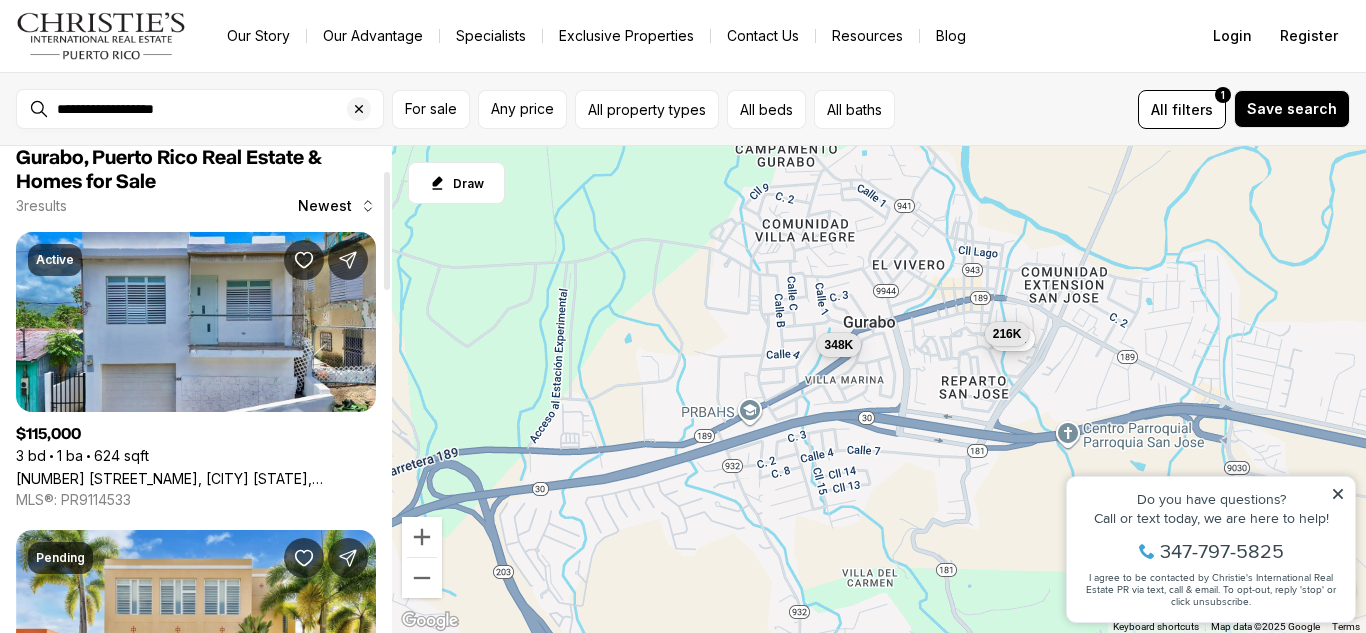 click at bounding box center [387, 231] 